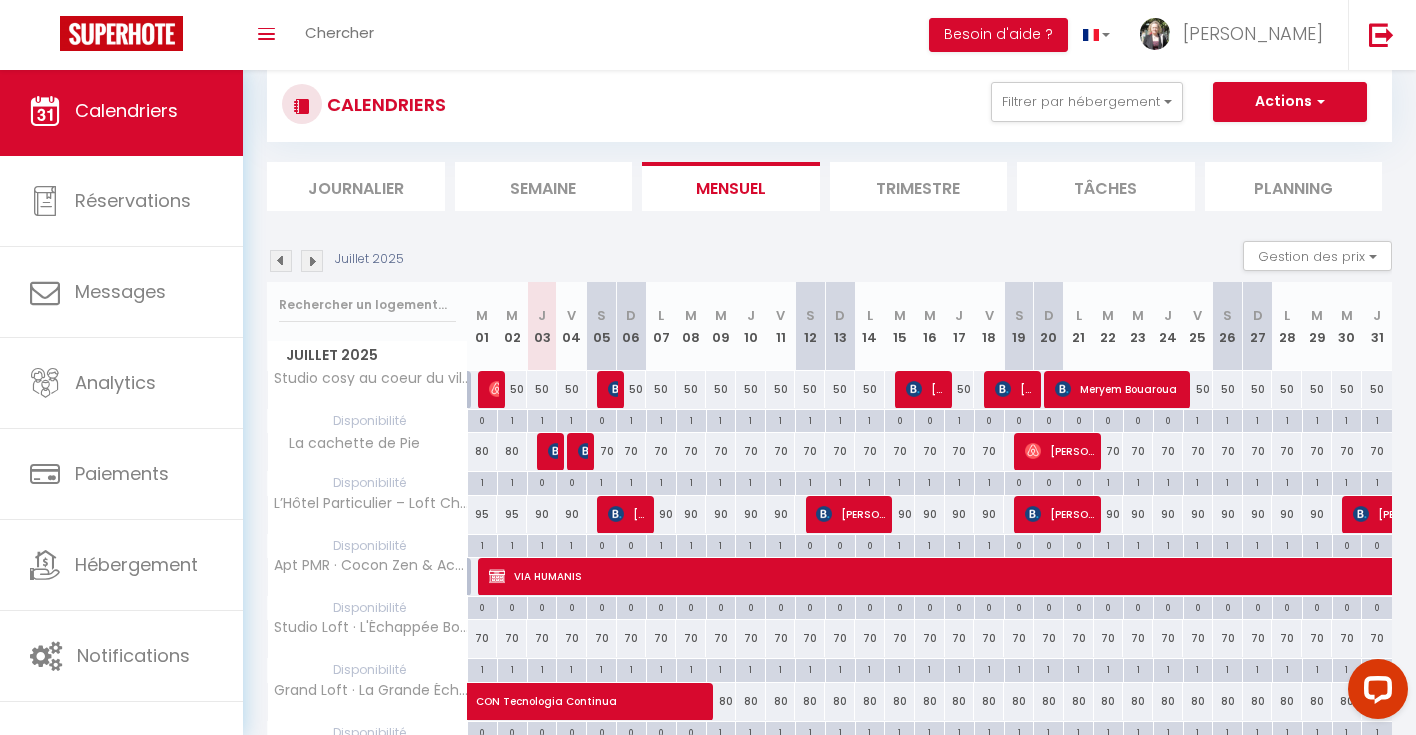 scroll, scrollTop: 78, scrollLeft: 0, axis: vertical 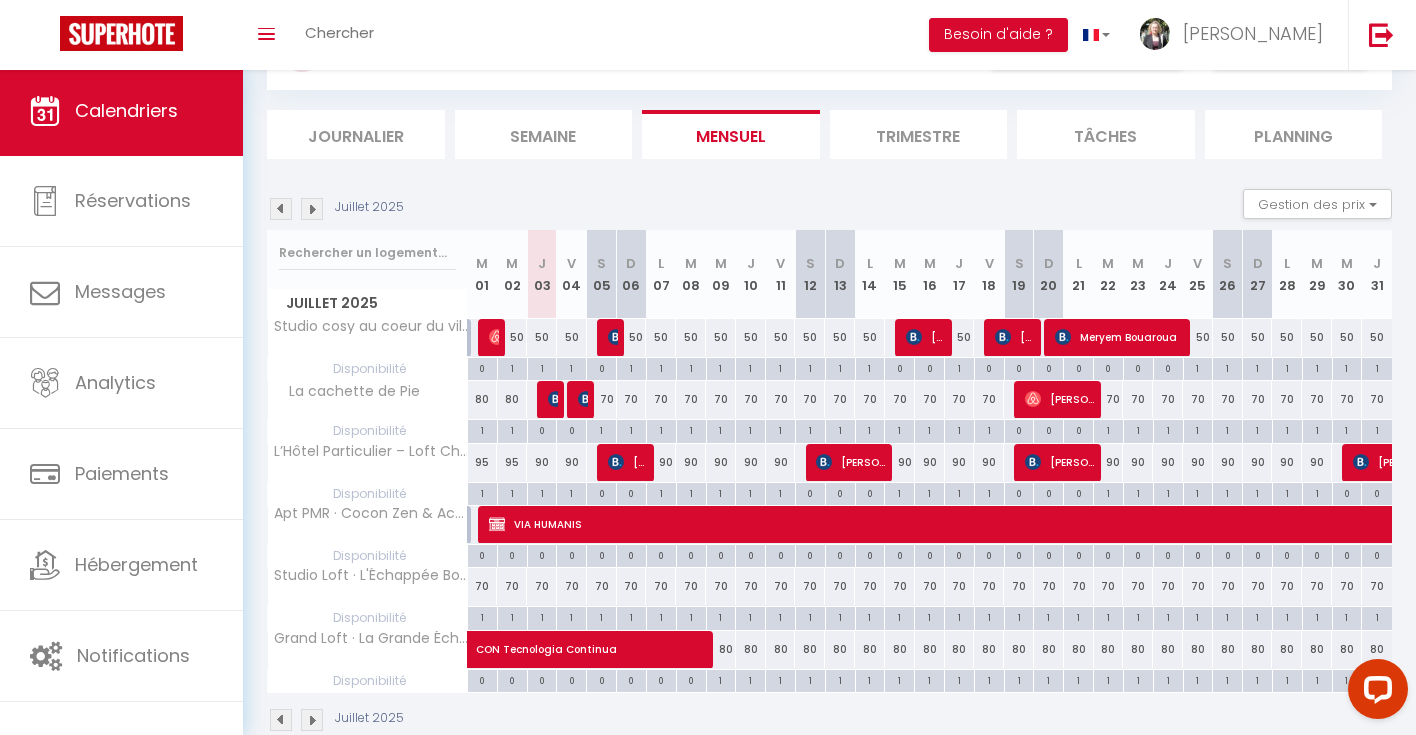 click at bounding box center [281, 209] 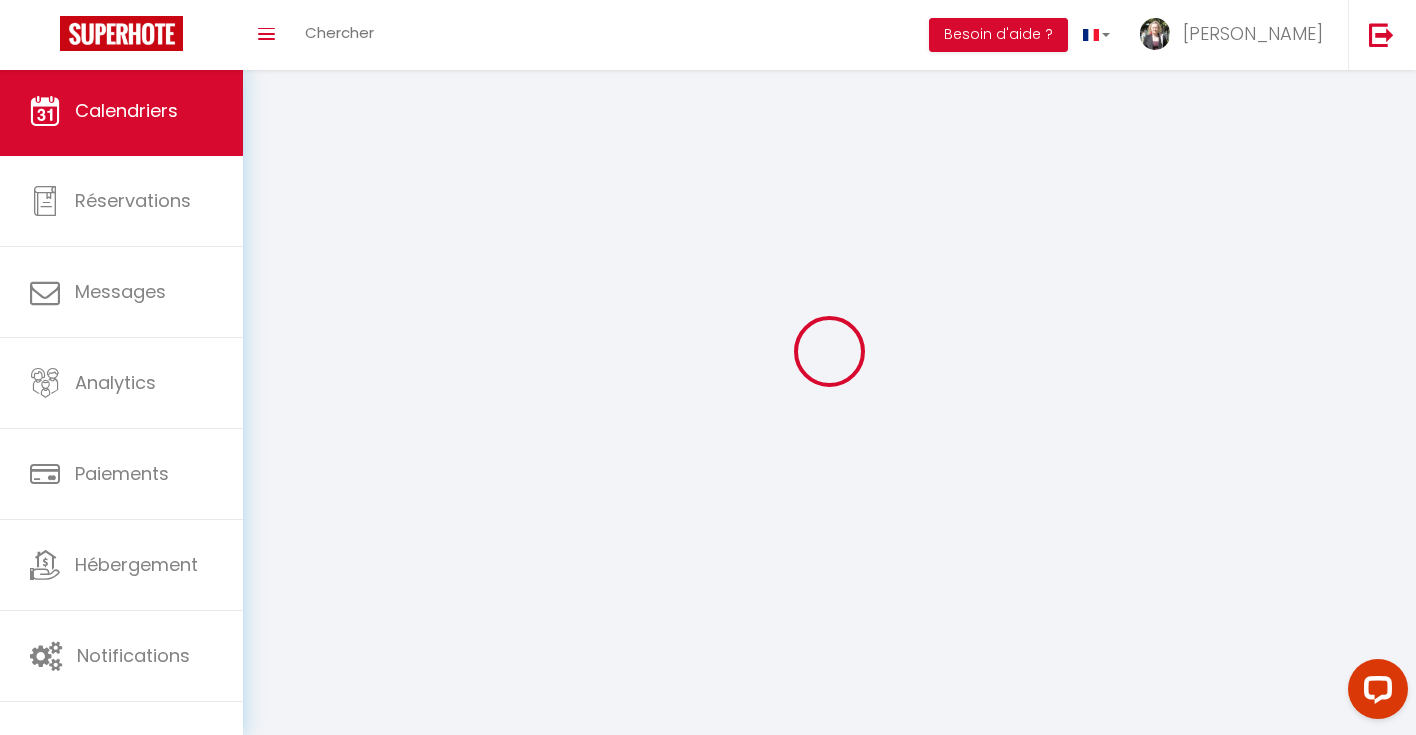 scroll, scrollTop: 0, scrollLeft: 0, axis: both 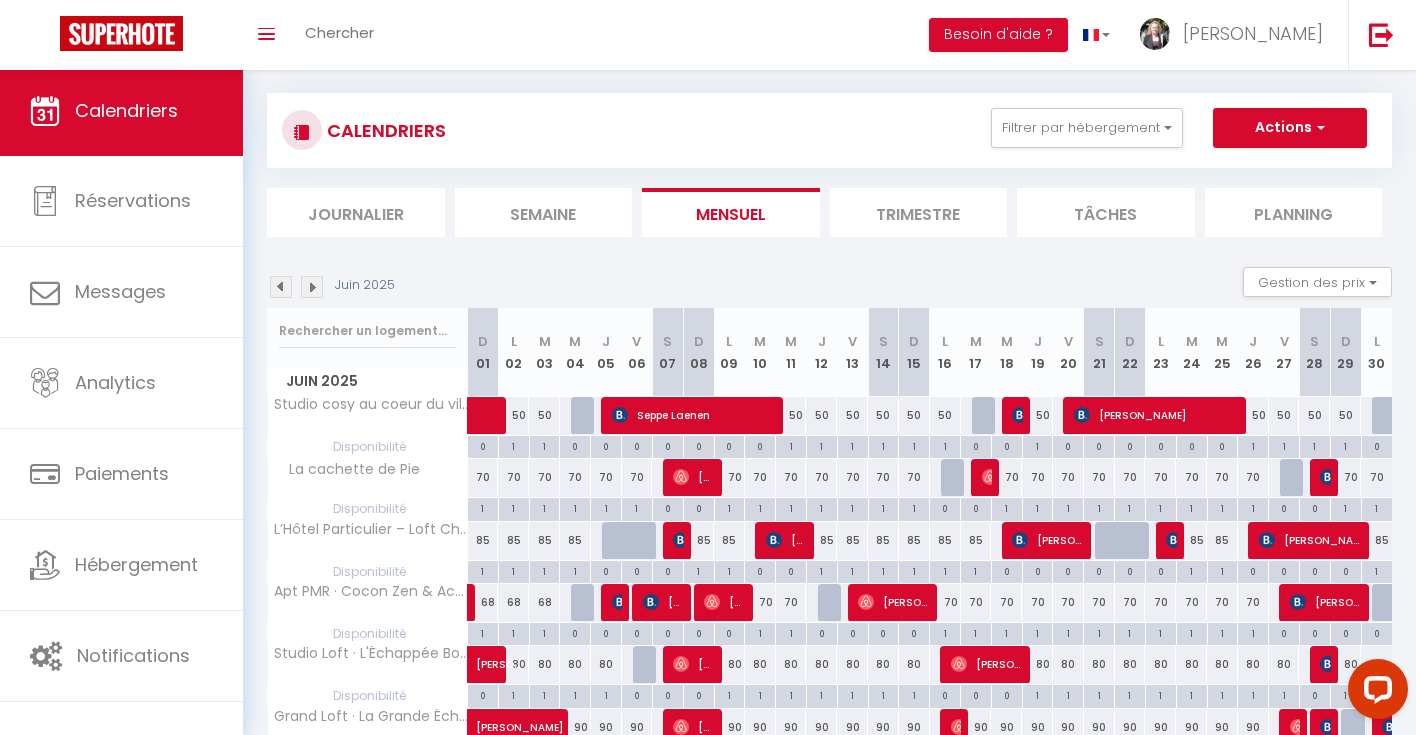 click at bounding box center [281, 287] 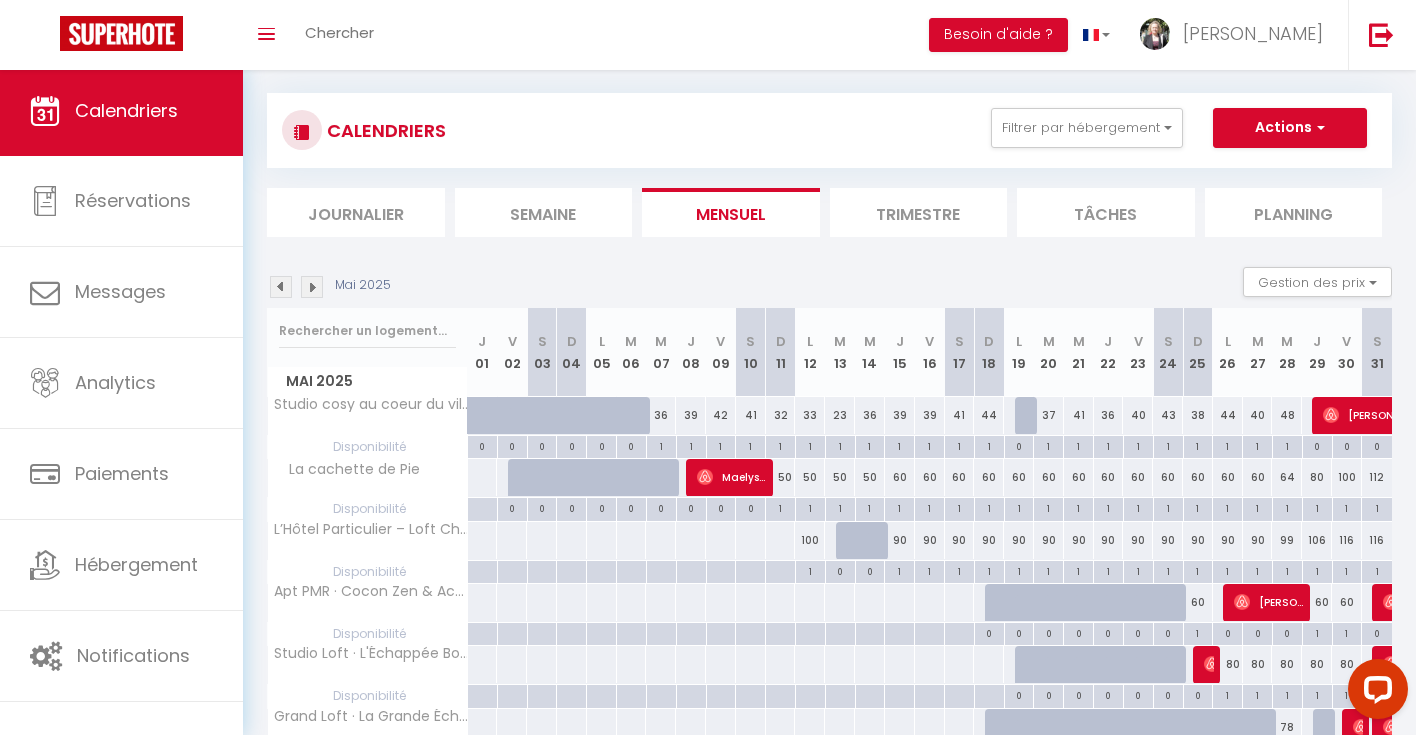 click on "[PERSON_NAME]" at bounding box center [1415, 415] 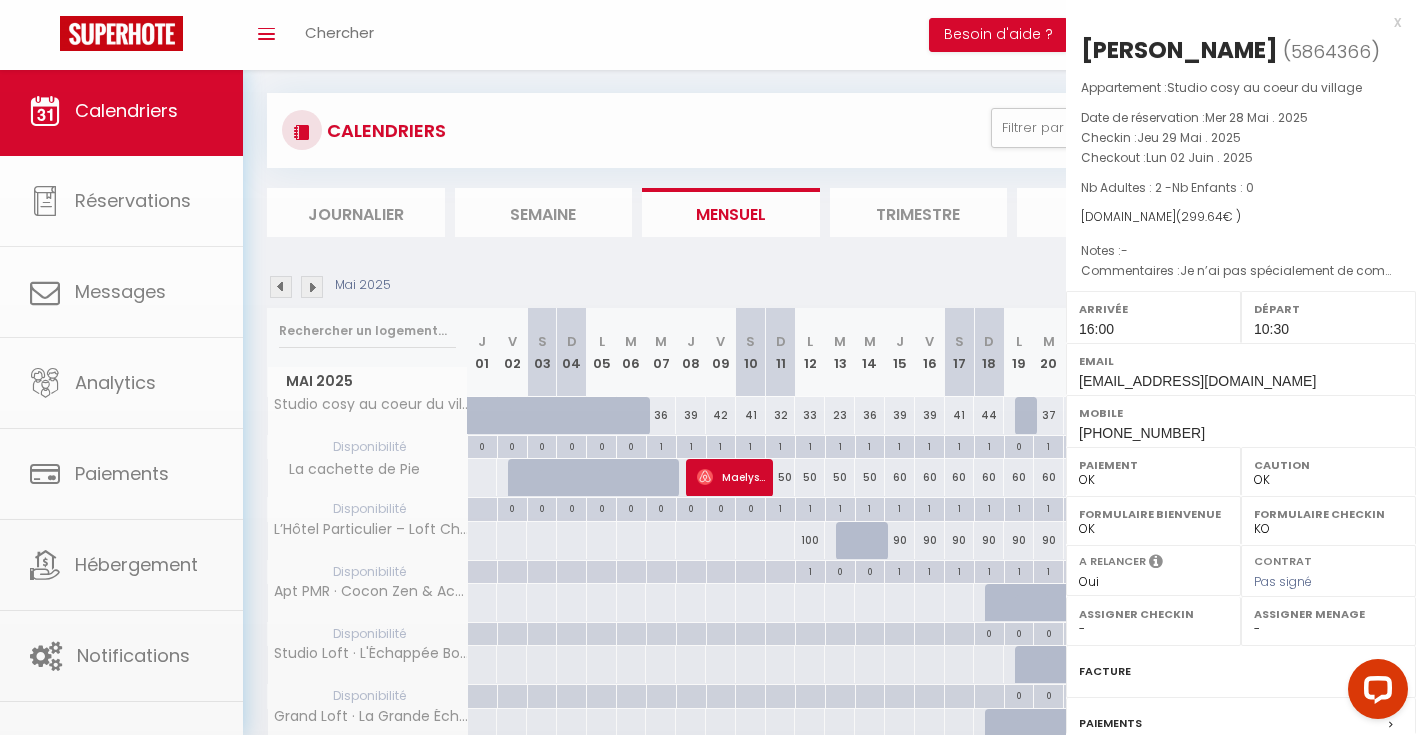select on "45908" 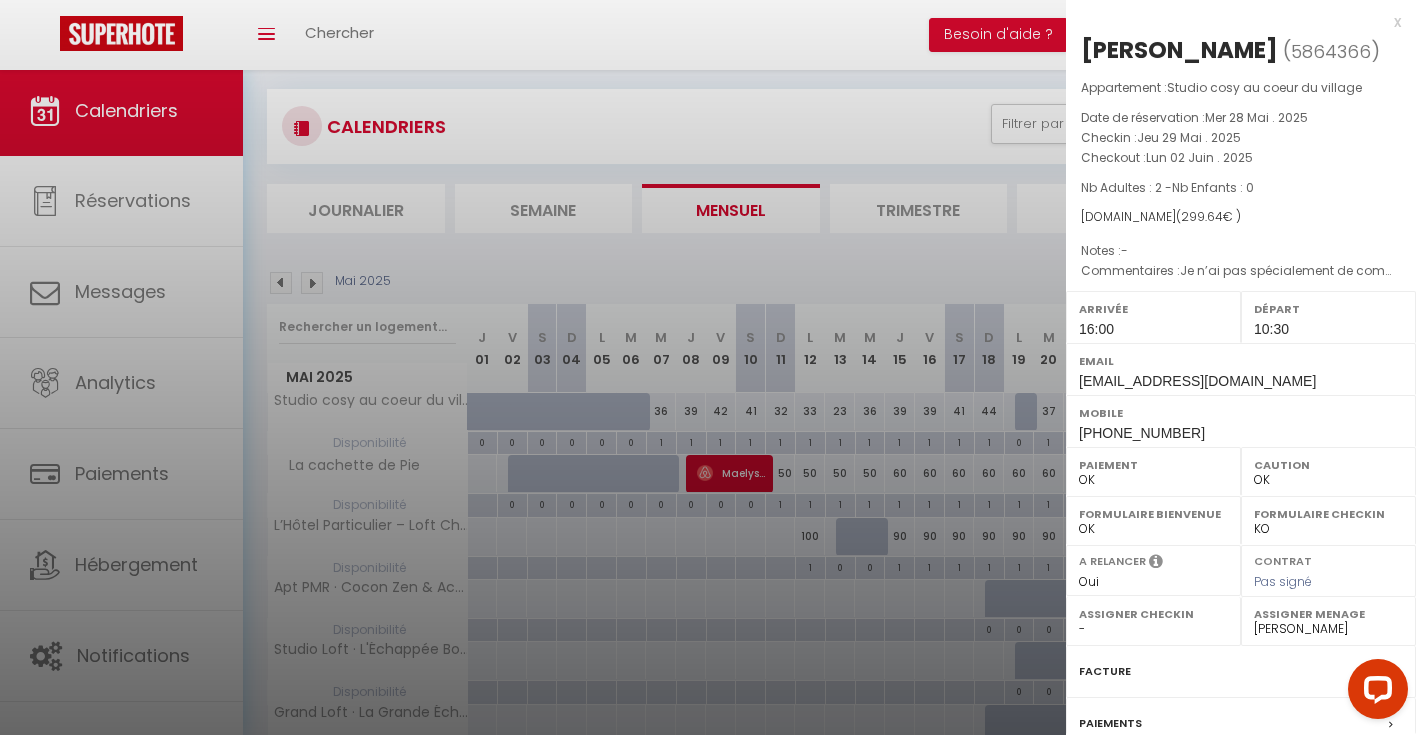 scroll, scrollTop: 8, scrollLeft: 0, axis: vertical 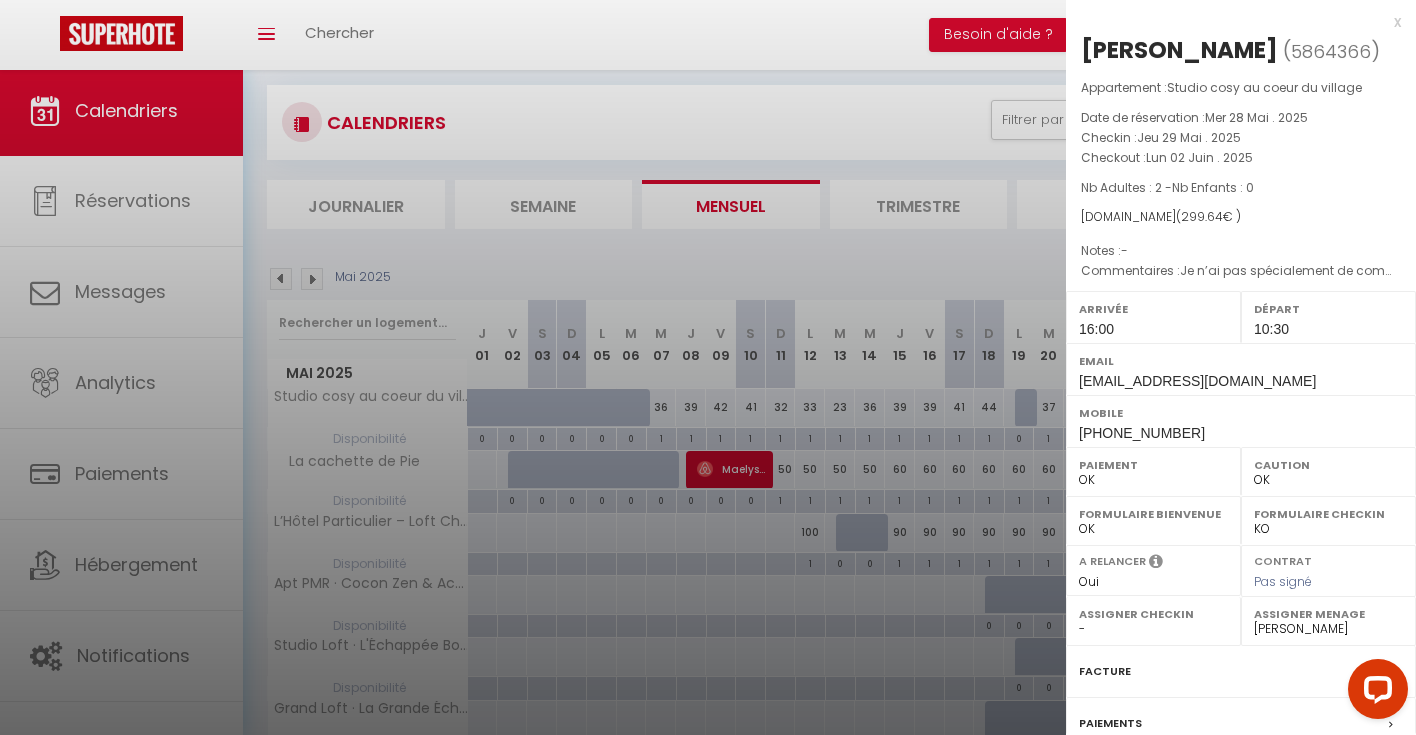 click at bounding box center (708, 367) 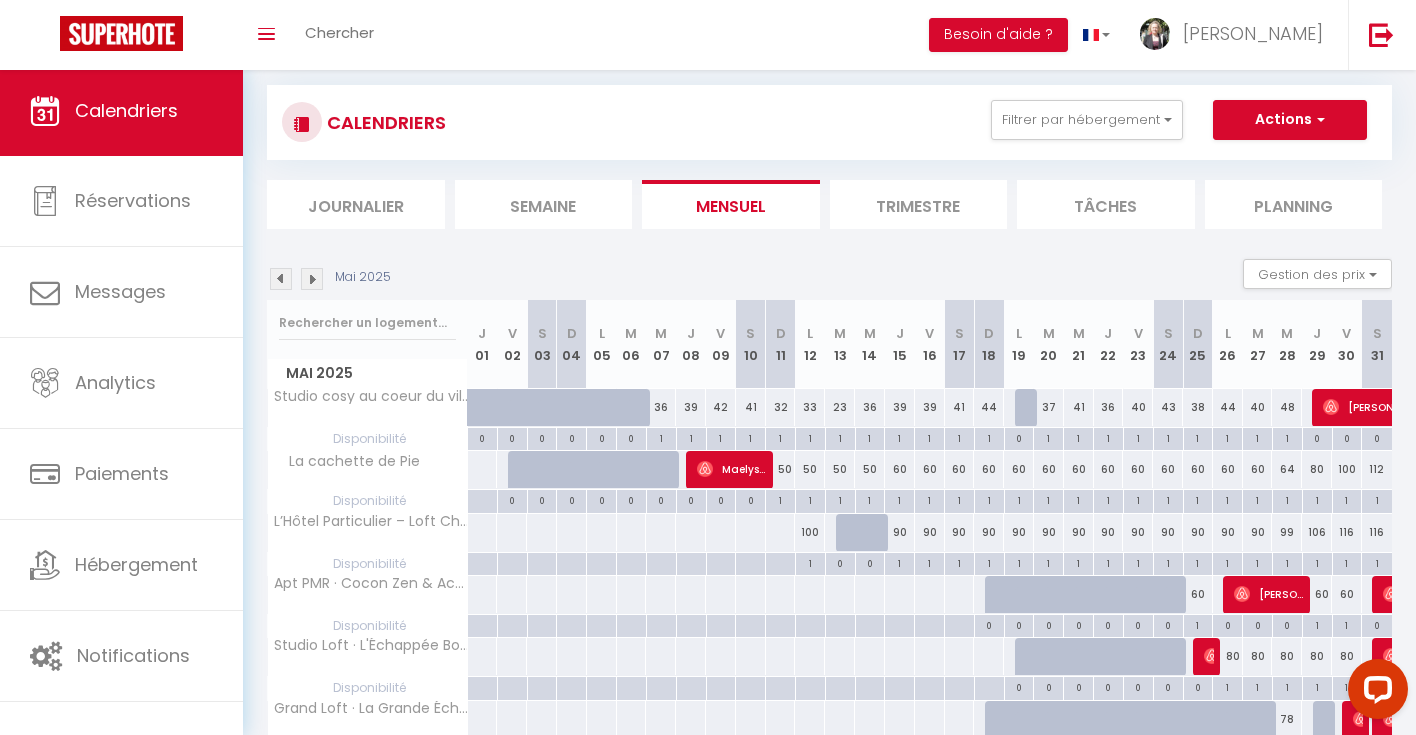 click at bounding box center (312, 279) 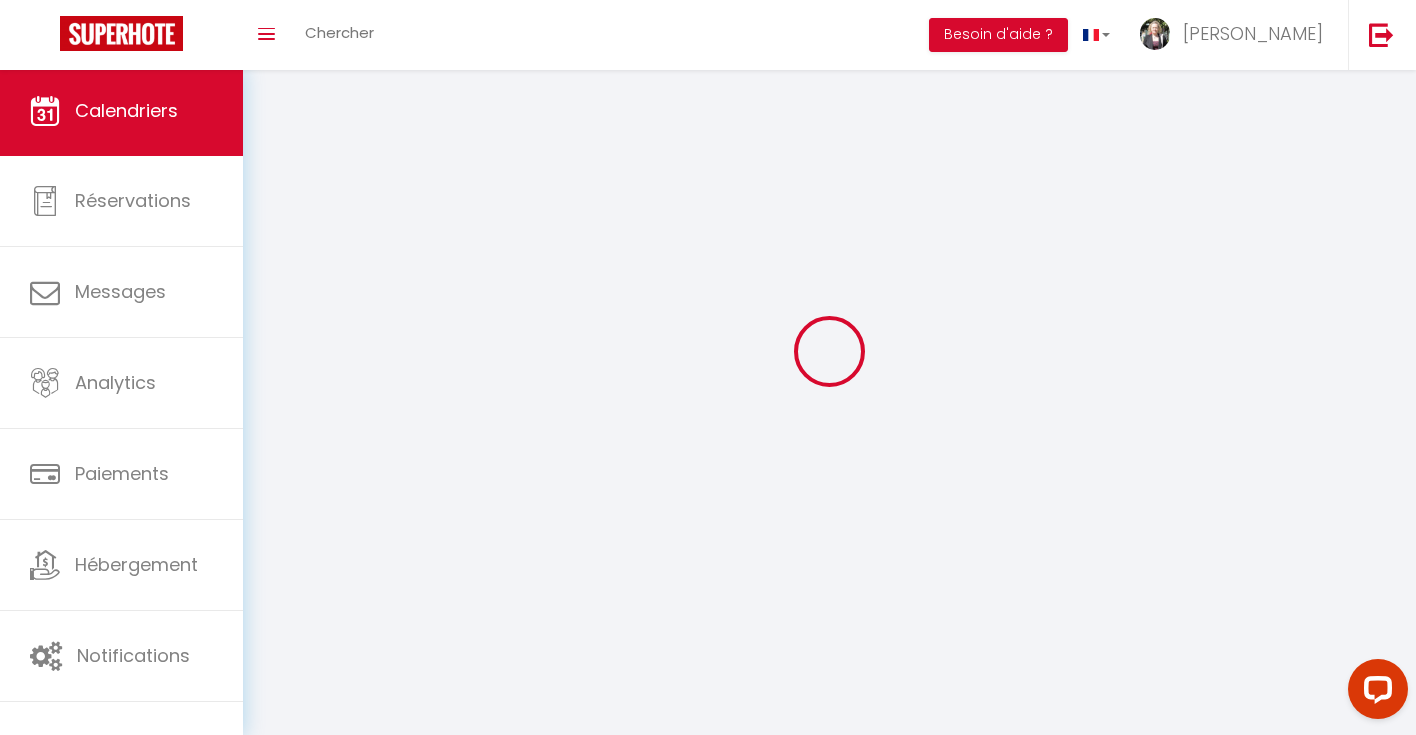 scroll, scrollTop: 0, scrollLeft: 0, axis: both 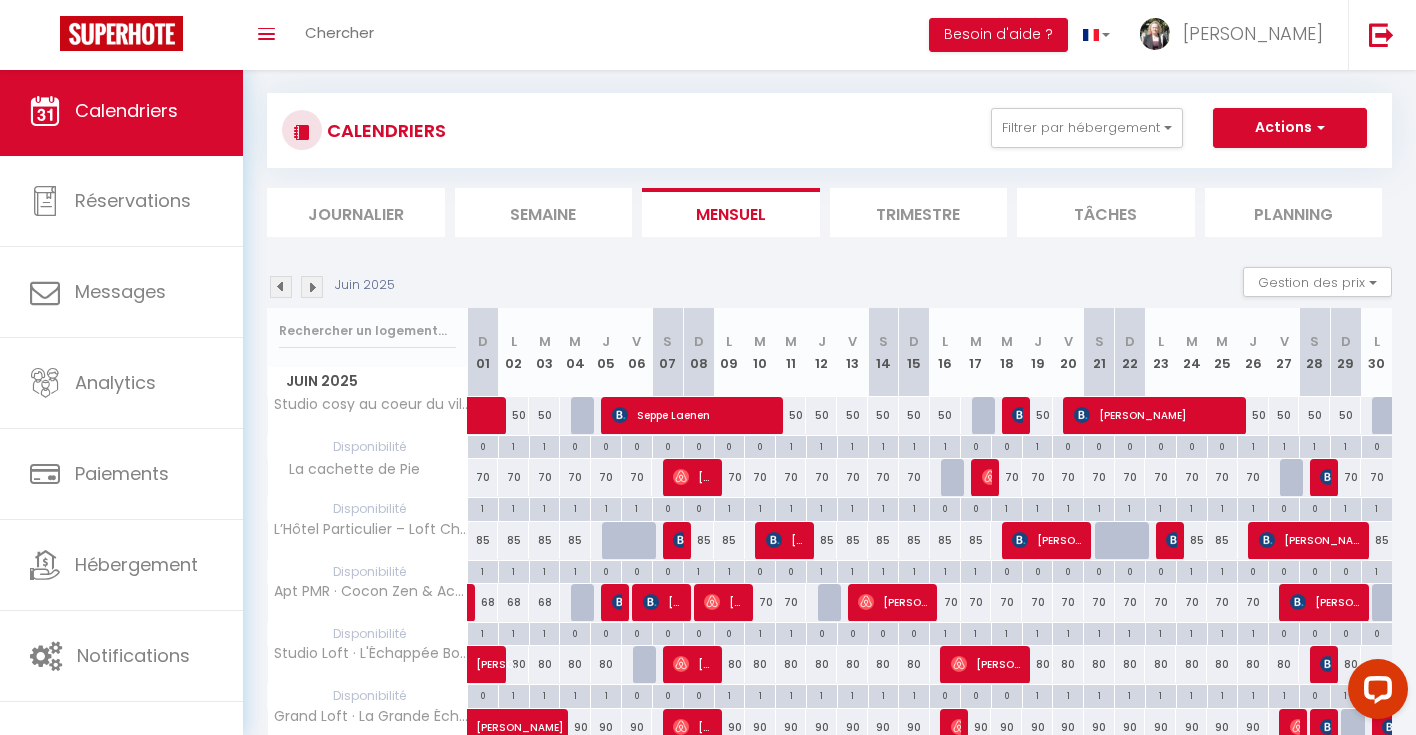 click at bounding box center [312, 287] 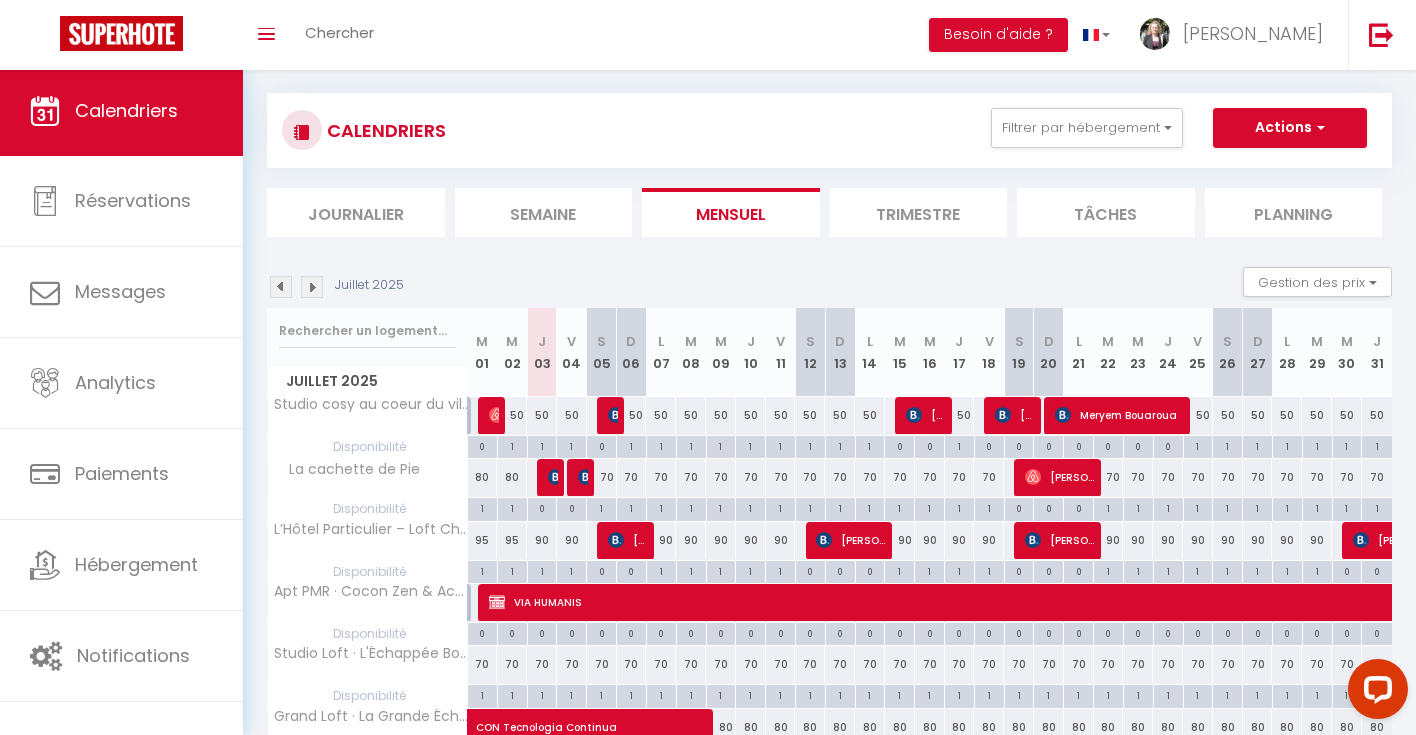 click at bounding box center (281, 287) 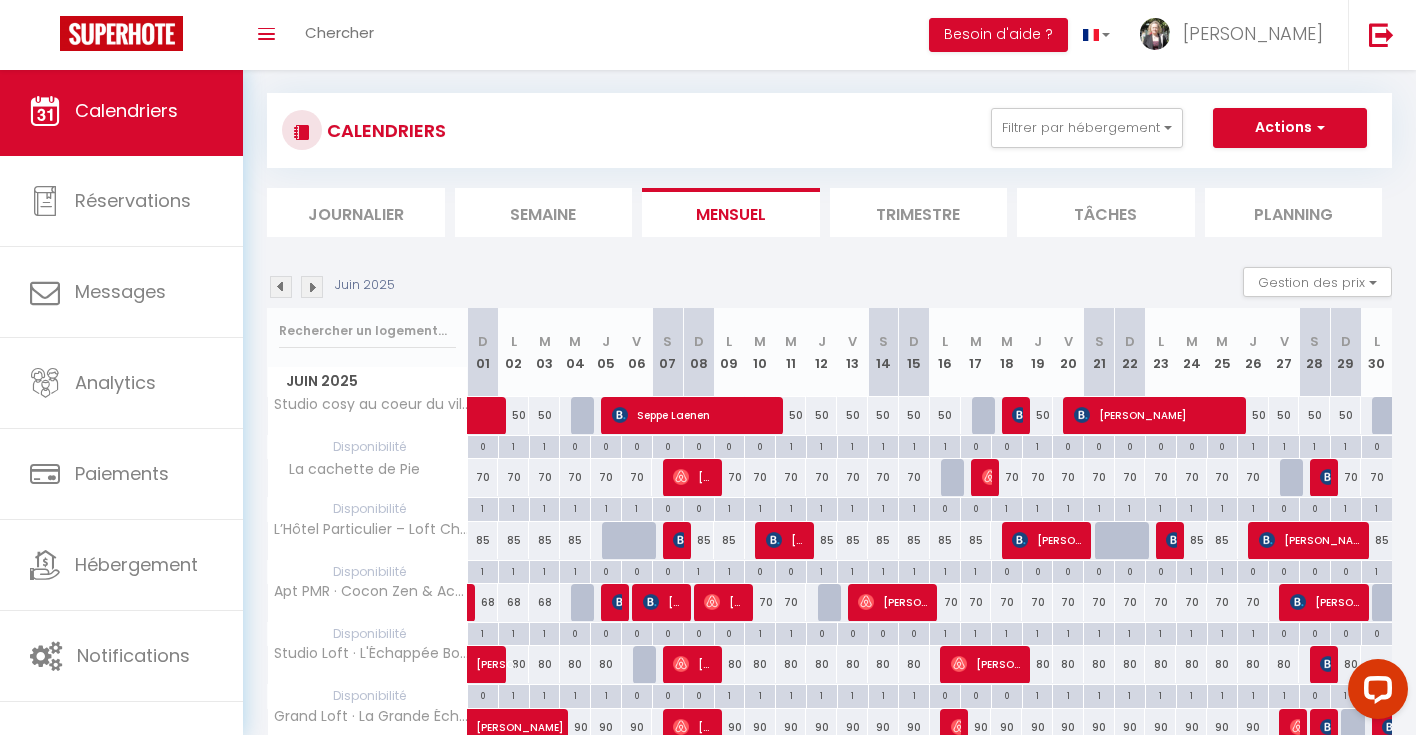 click at bounding box center (512, 416) 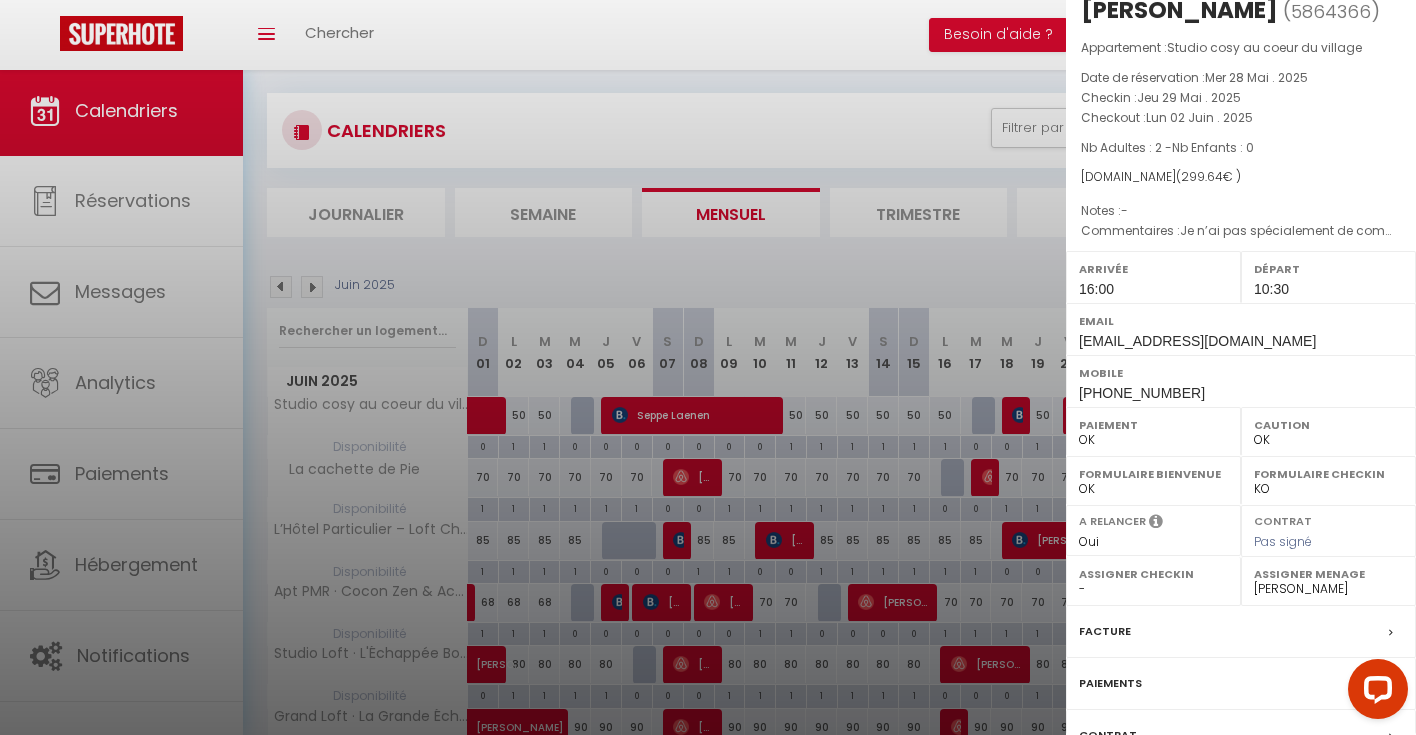 scroll, scrollTop: 191, scrollLeft: 0, axis: vertical 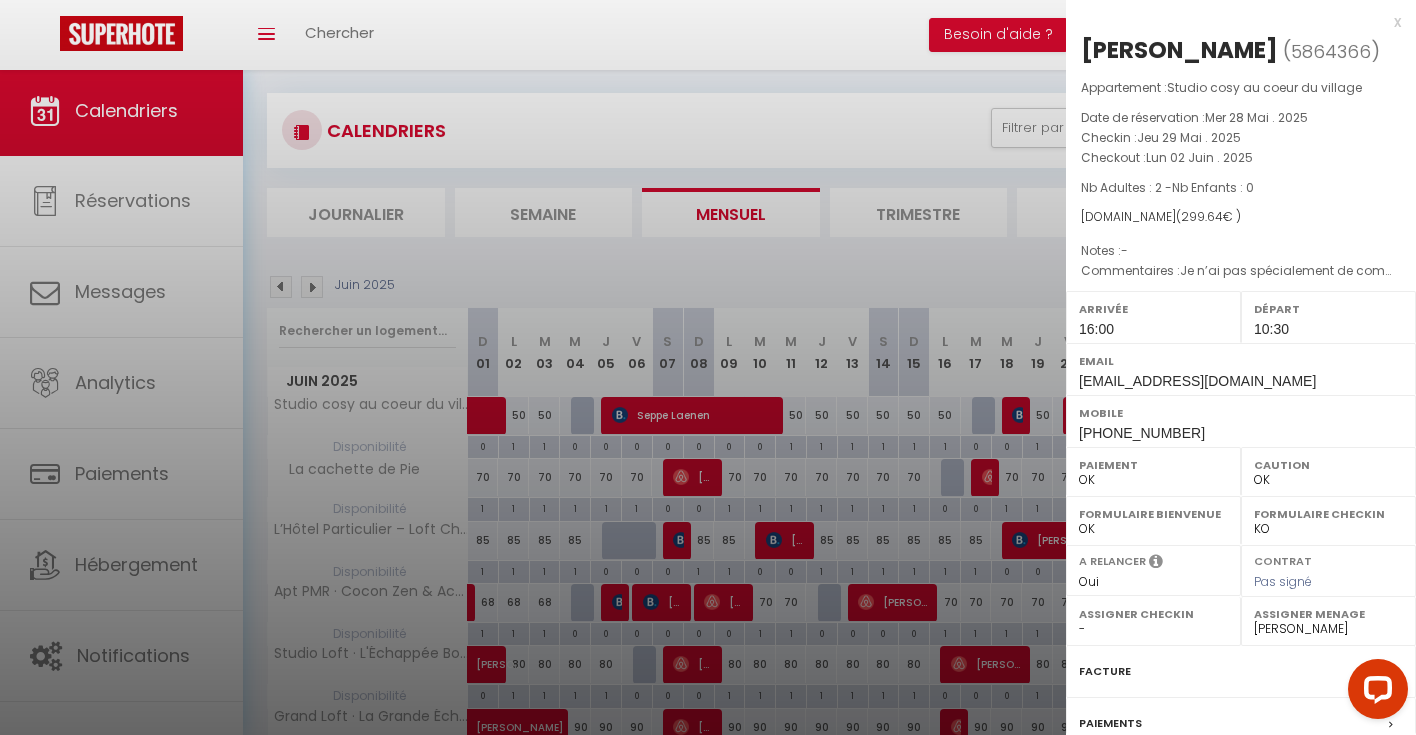 click on "x" at bounding box center [1233, 22] 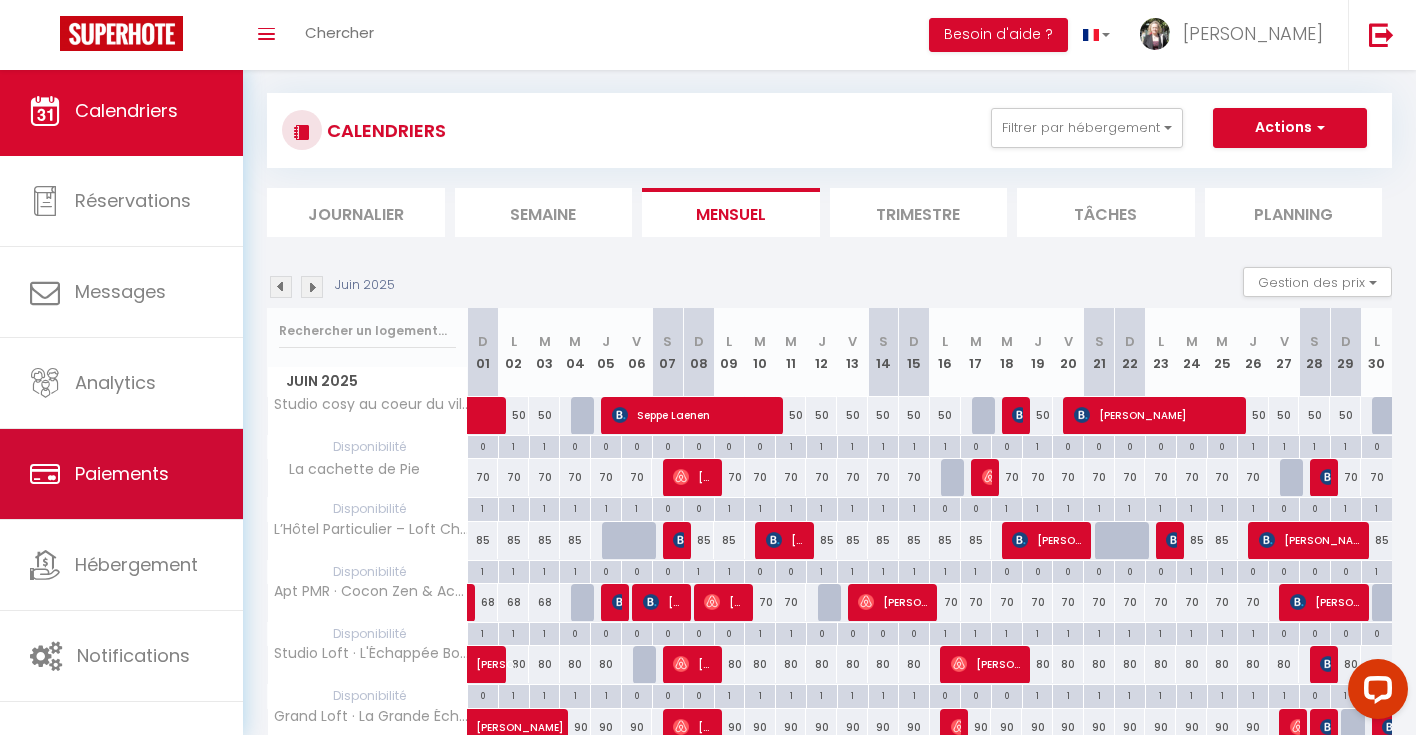 click on "Paiements" at bounding box center (122, 473) 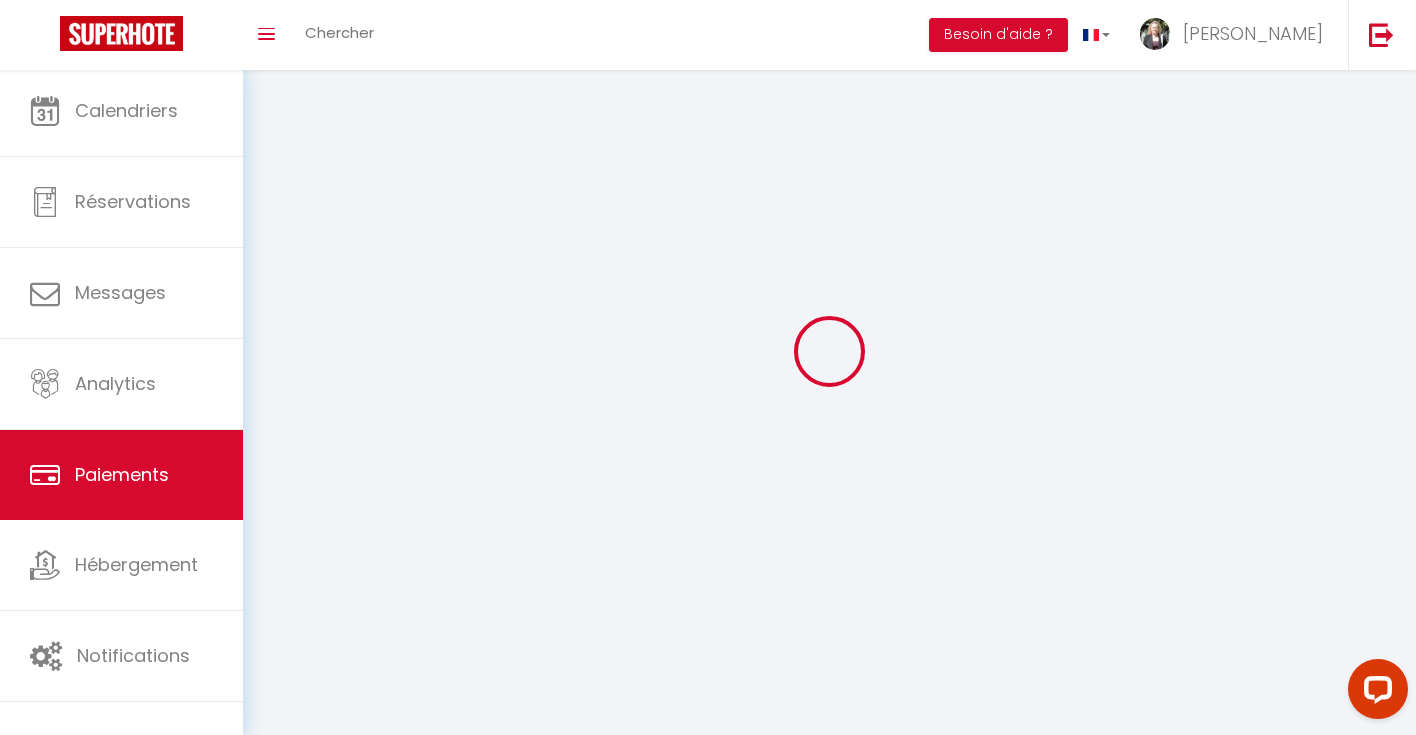 select on "2" 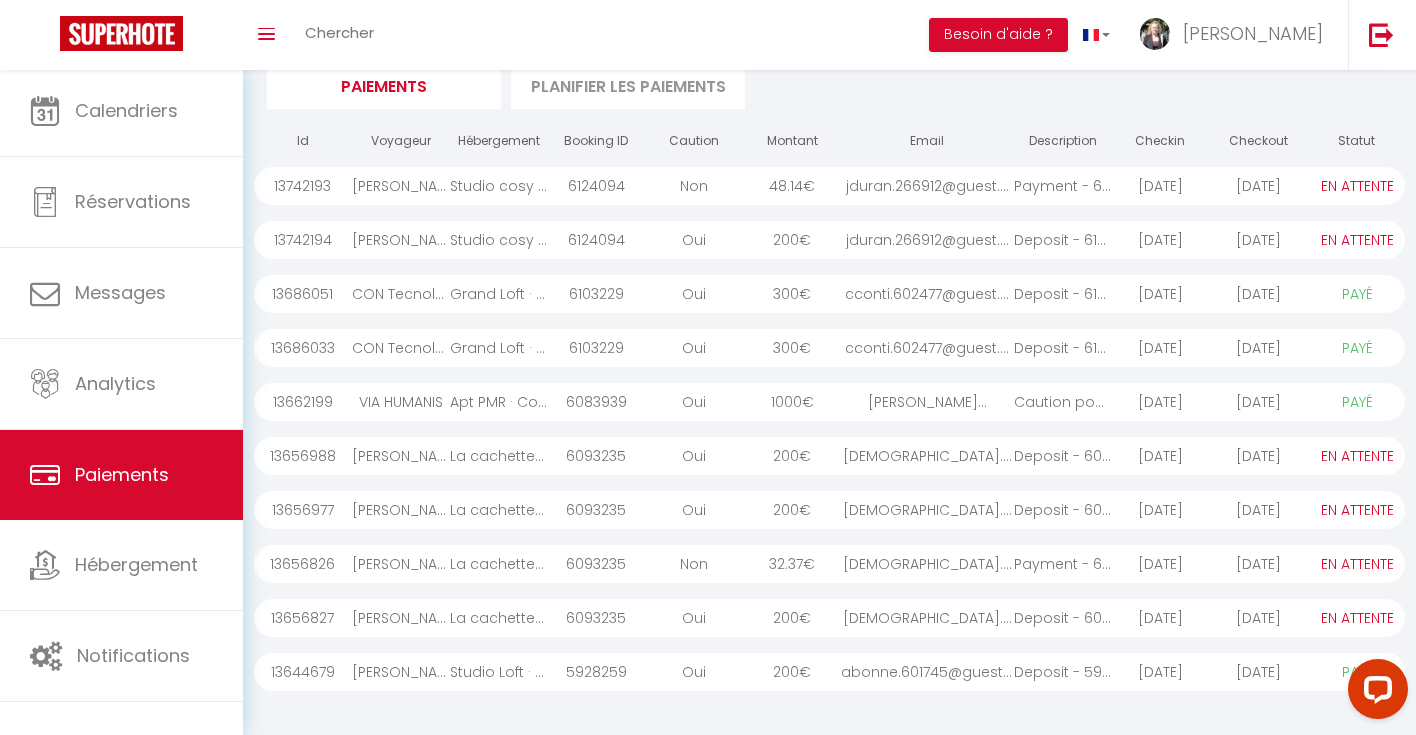 scroll, scrollTop: 208, scrollLeft: 0, axis: vertical 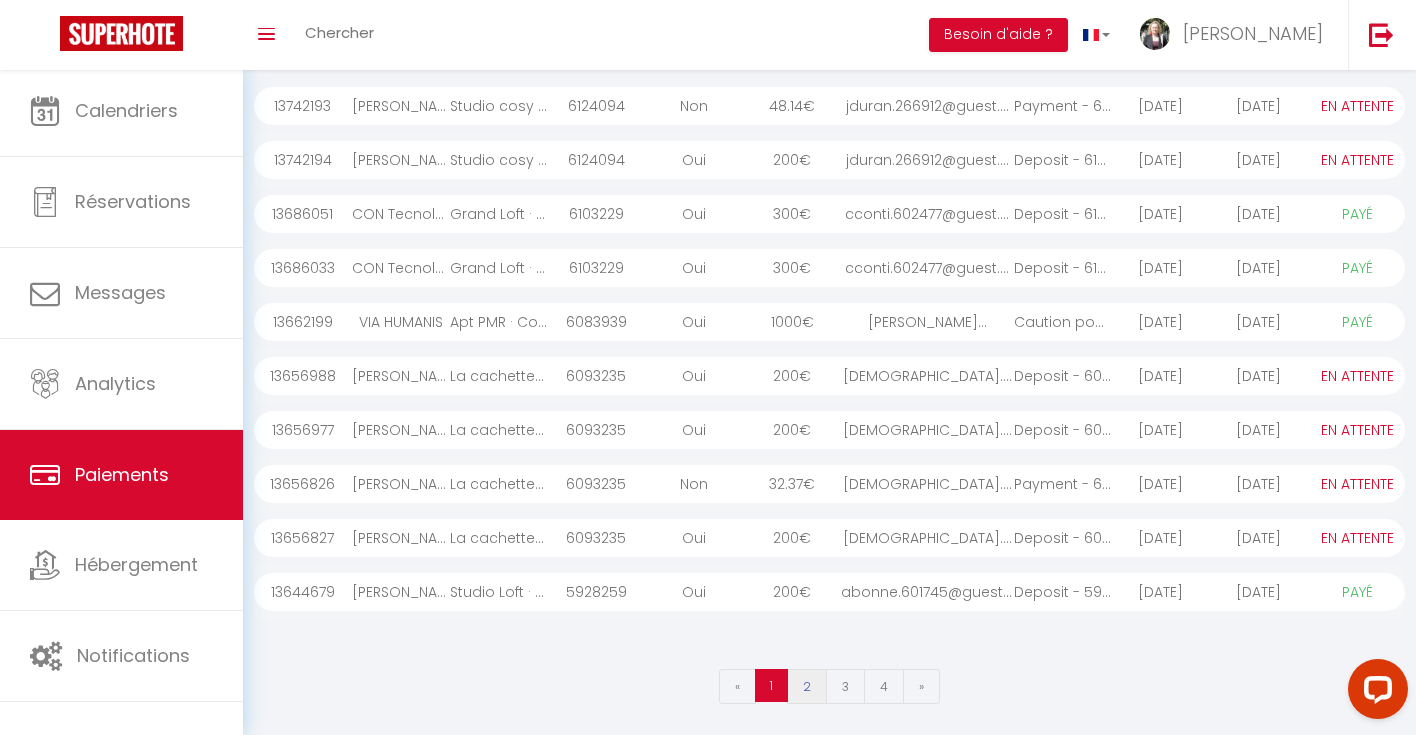 click on "2" at bounding box center (807, 686) 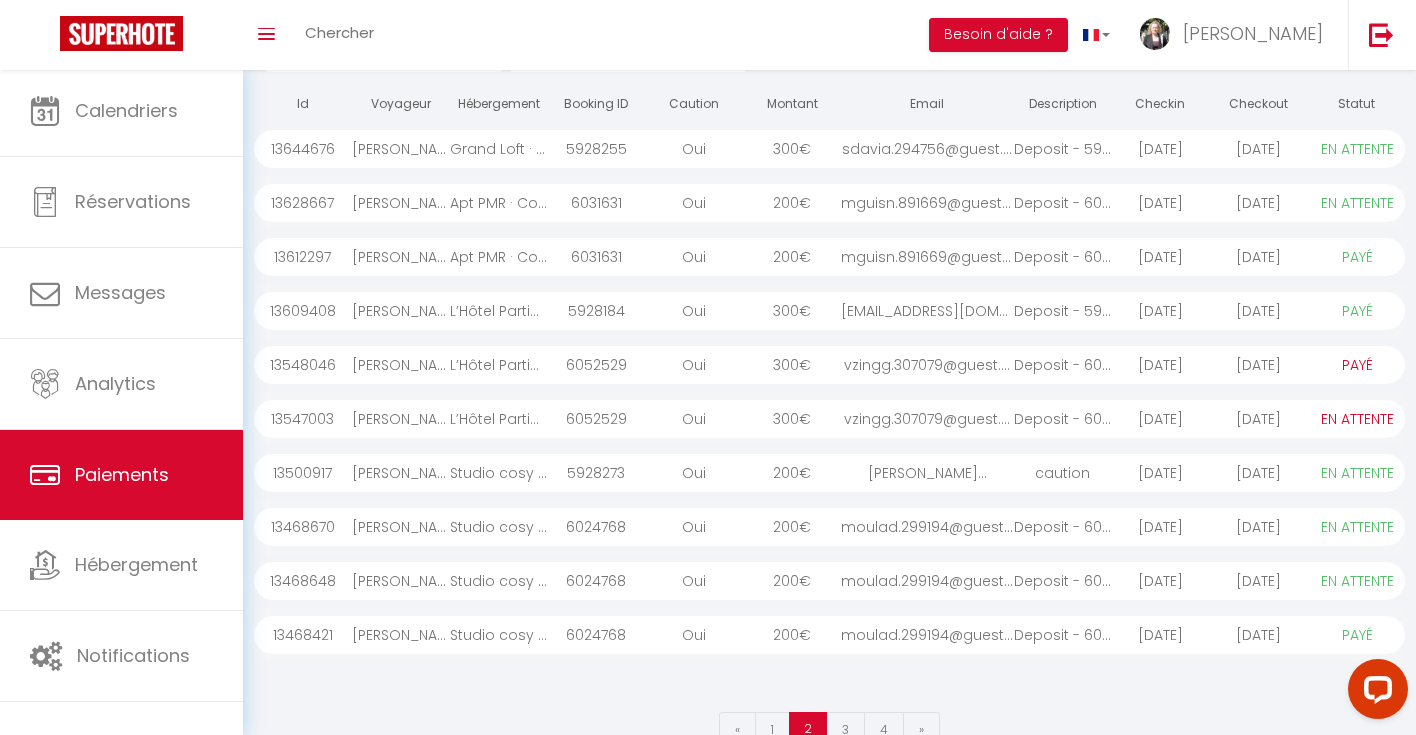 scroll, scrollTop: 199, scrollLeft: 0, axis: vertical 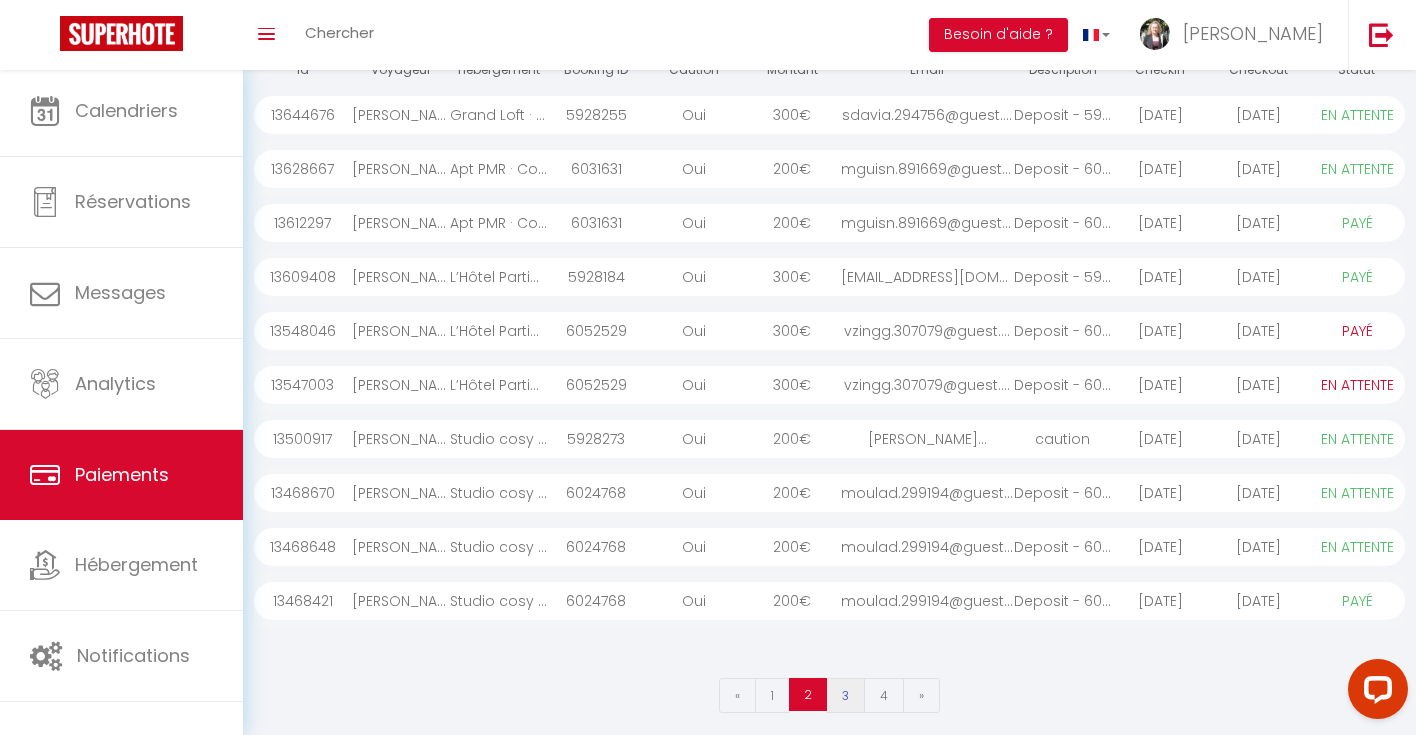 click on "3" at bounding box center (845, 695) 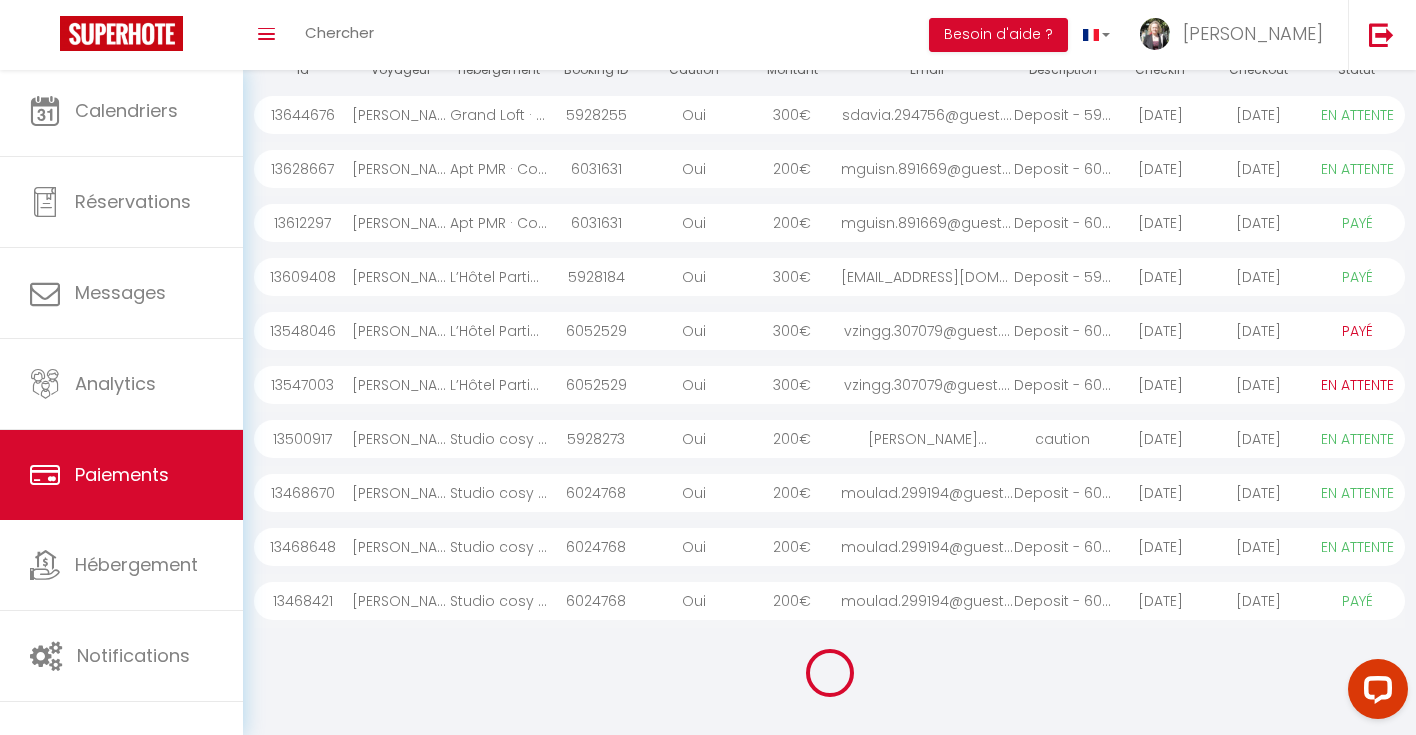 select on "0" 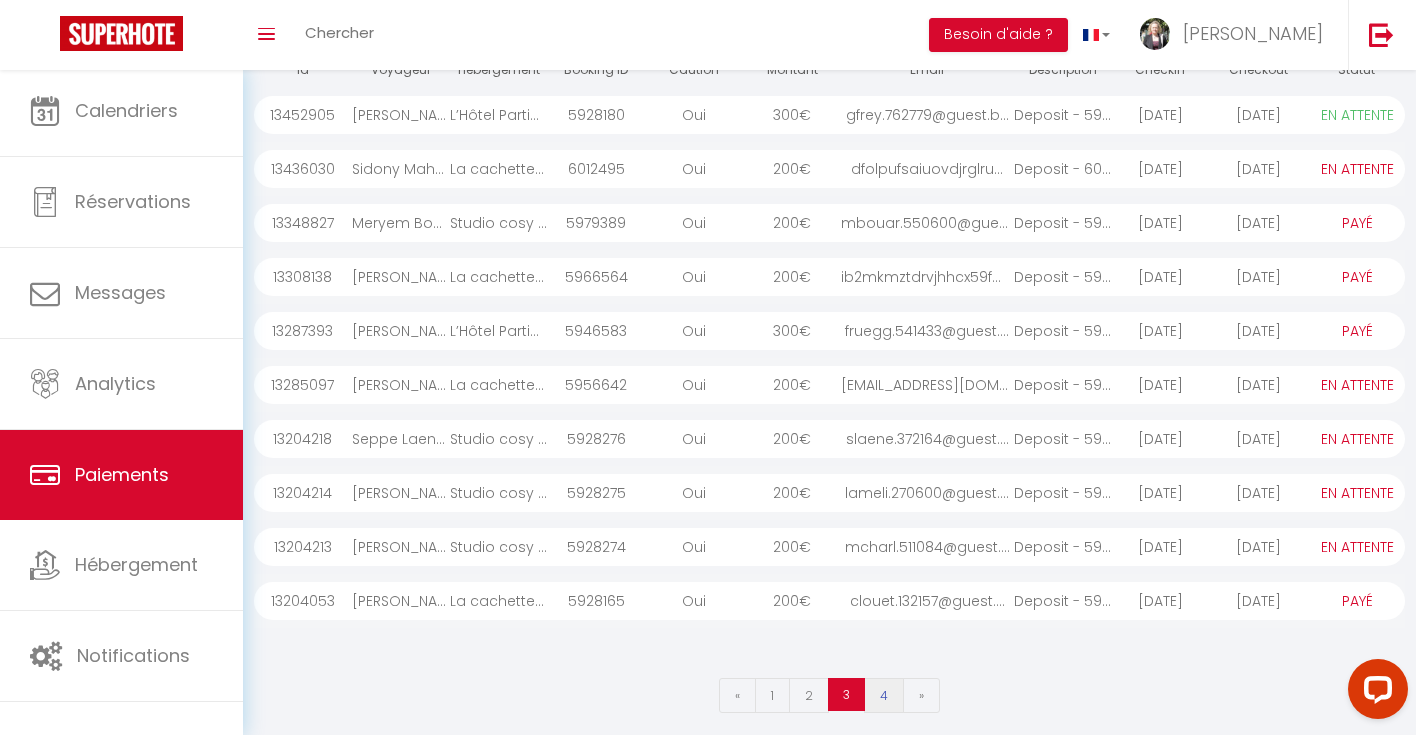 click on "4" at bounding box center (884, 695) 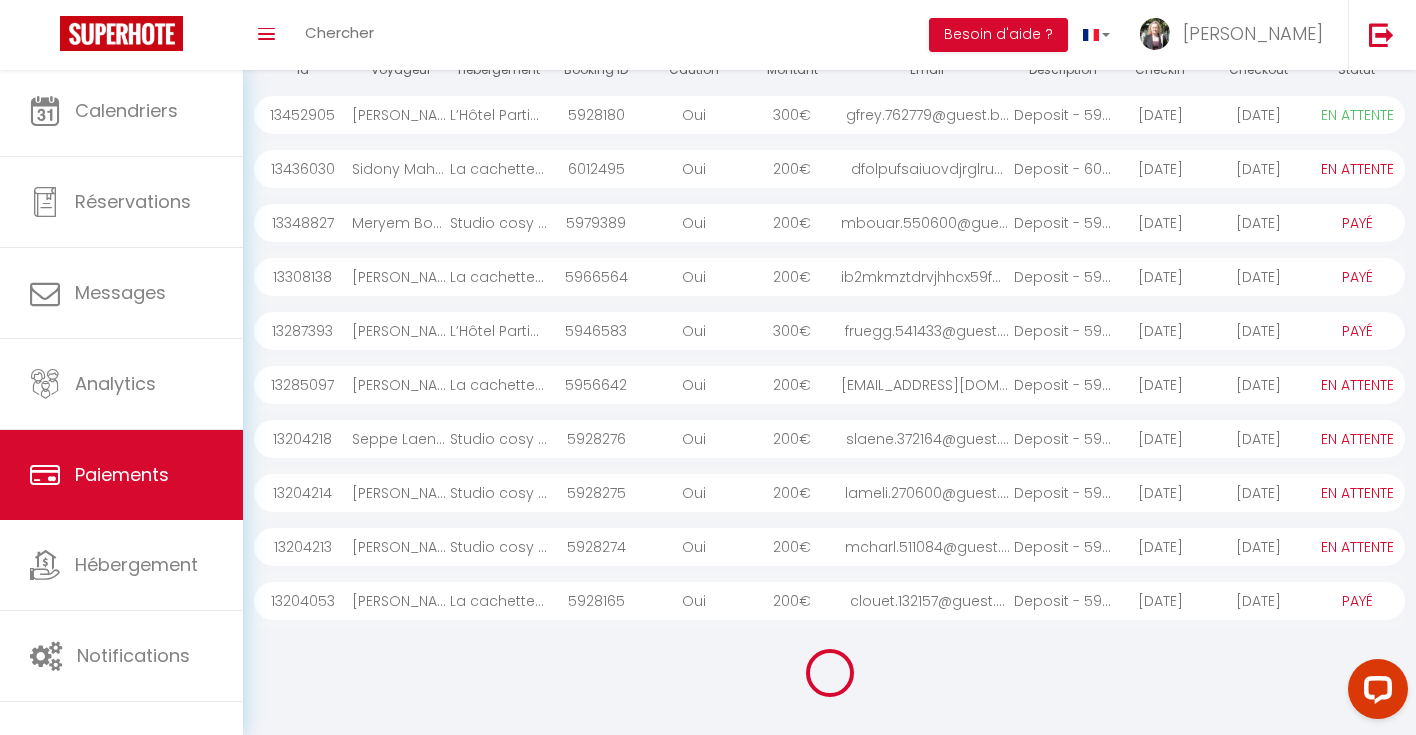 select on "0" 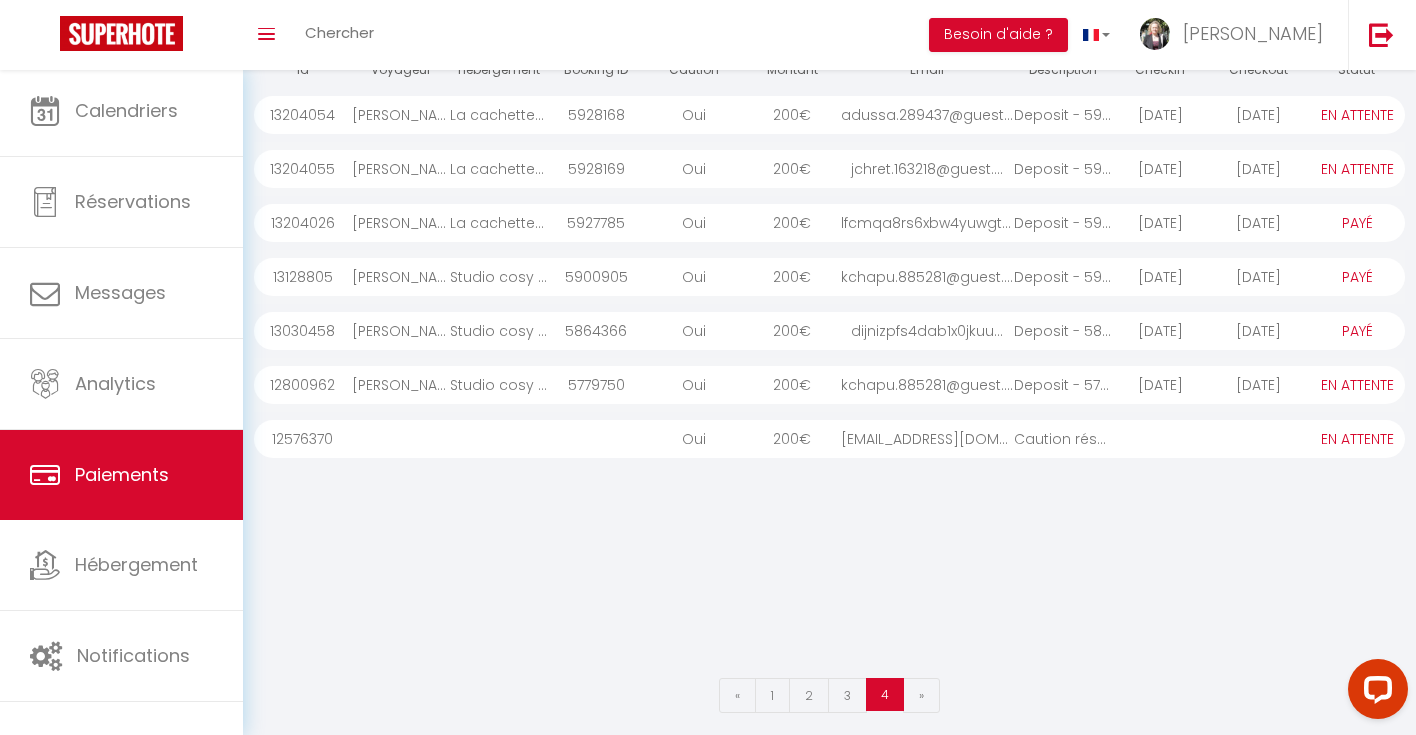 scroll, scrollTop: 203, scrollLeft: 0, axis: vertical 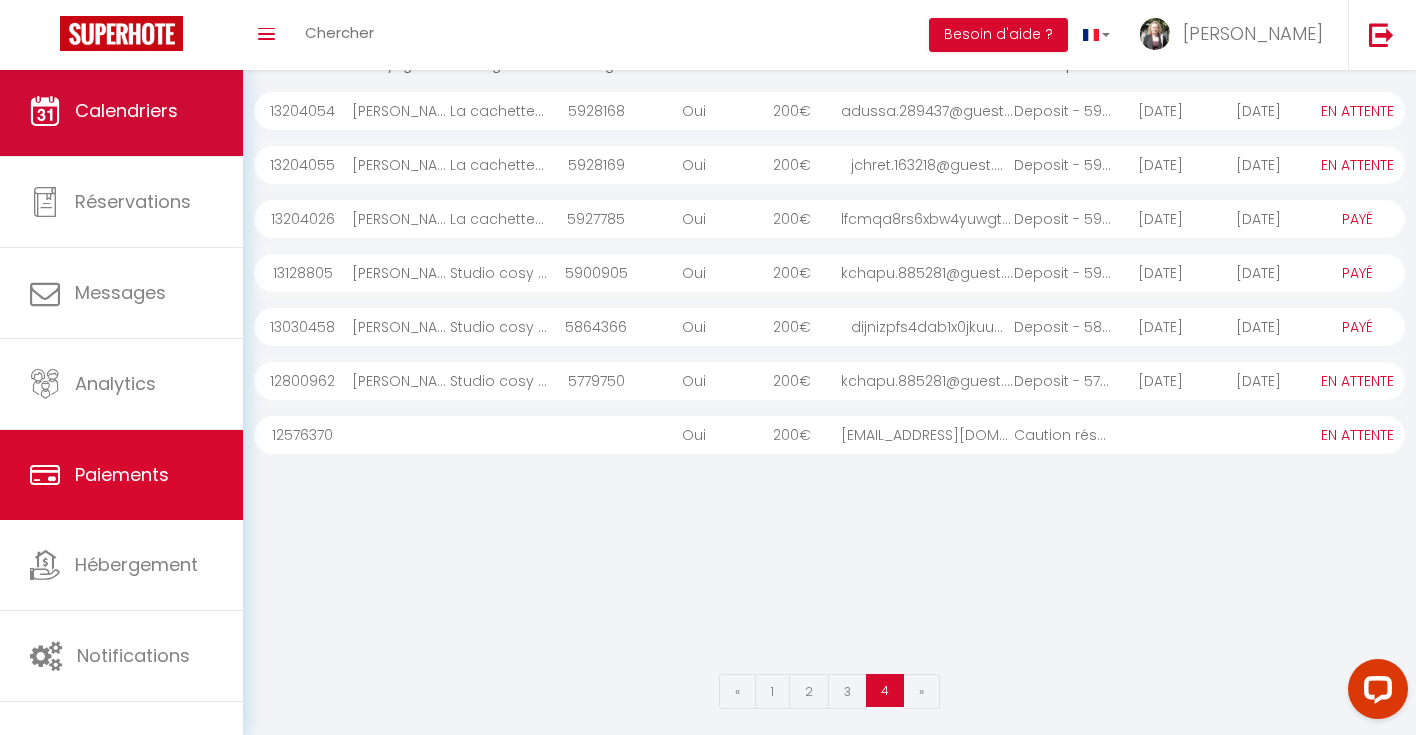 click on "Calendriers" at bounding box center [126, 110] 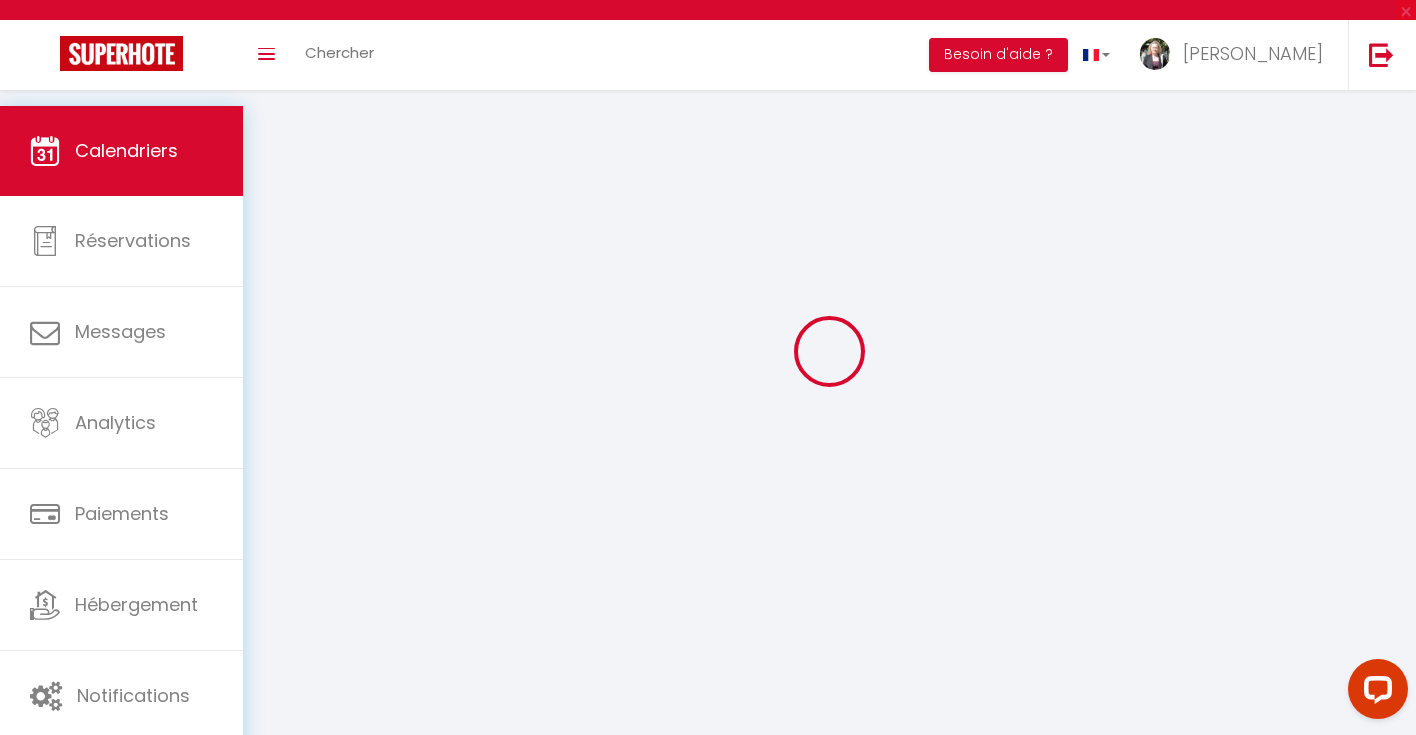 scroll, scrollTop: 0, scrollLeft: 0, axis: both 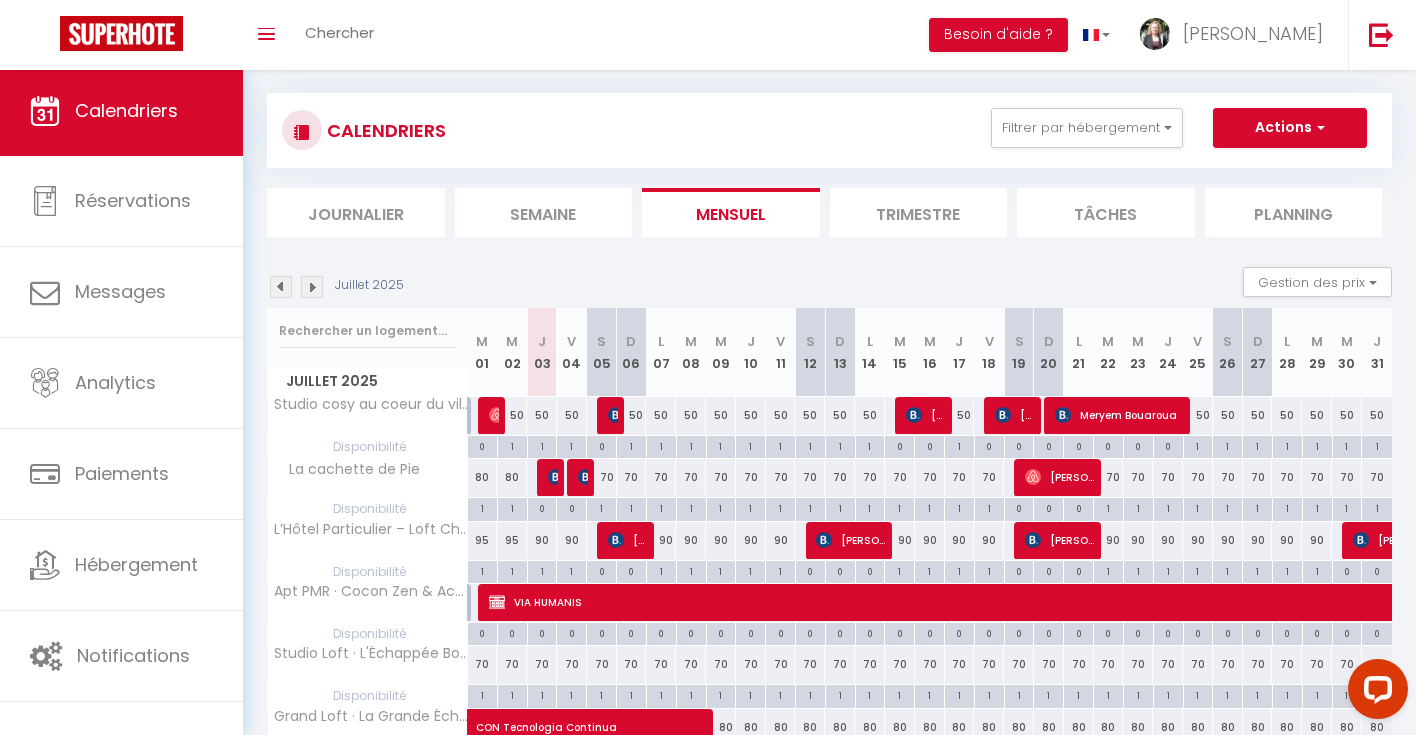 click at bounding box center (493, 416) 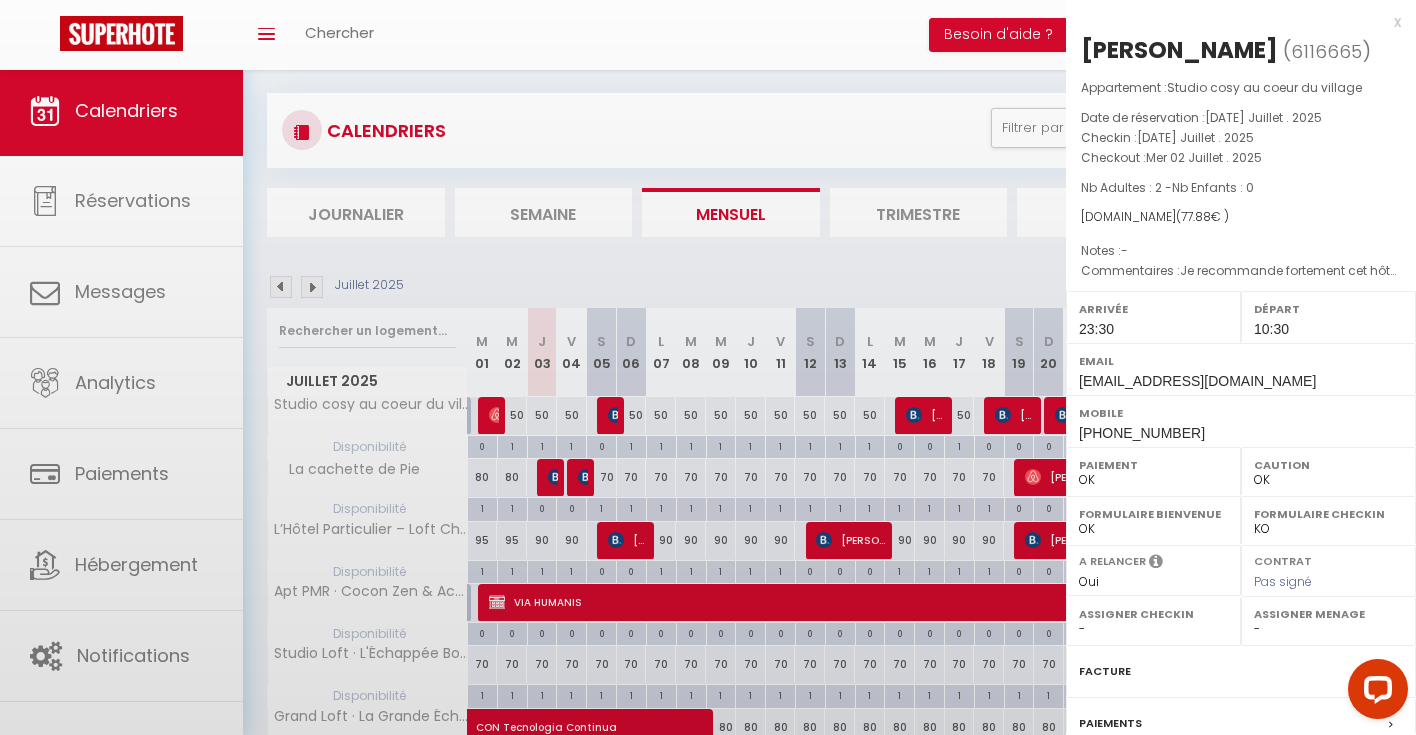 select on "45908" 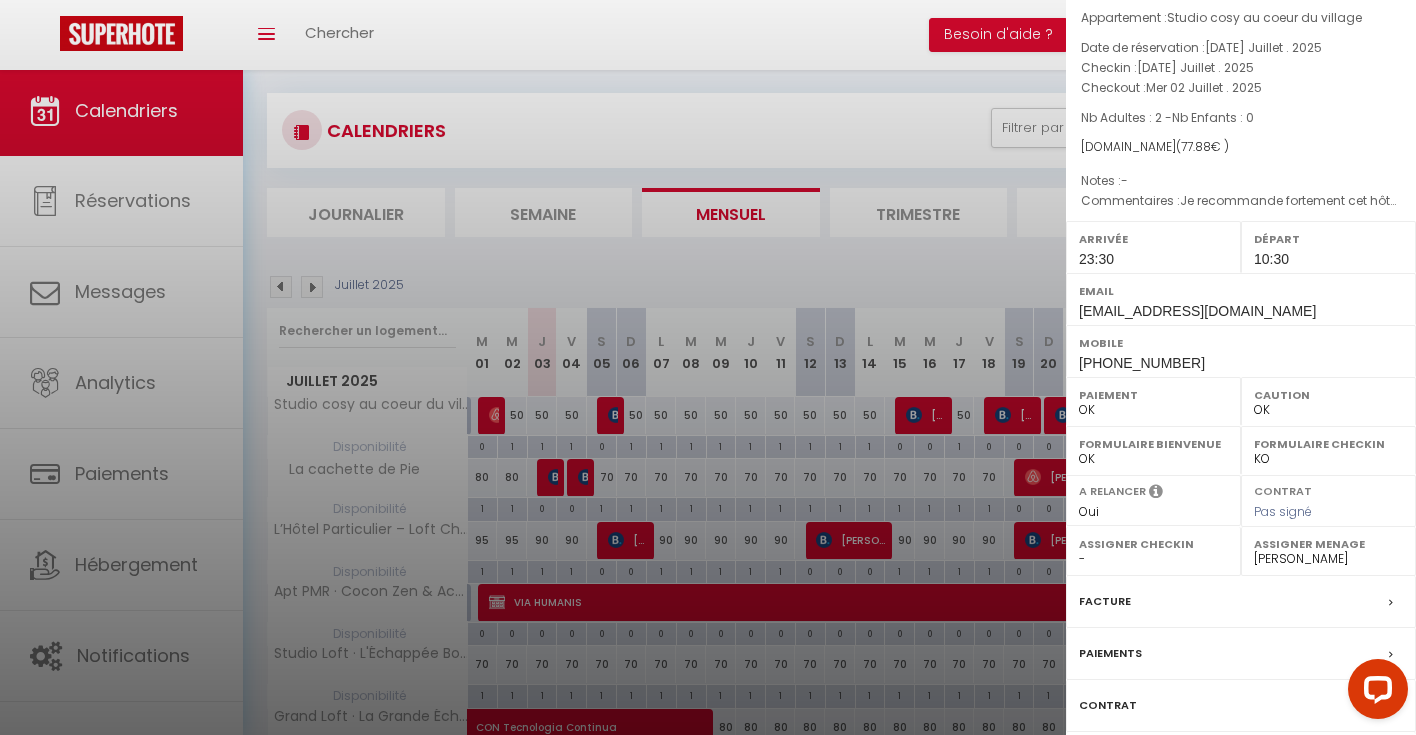 scroll, scrollTop: 191, scrollLeft: 0, axis: vertical 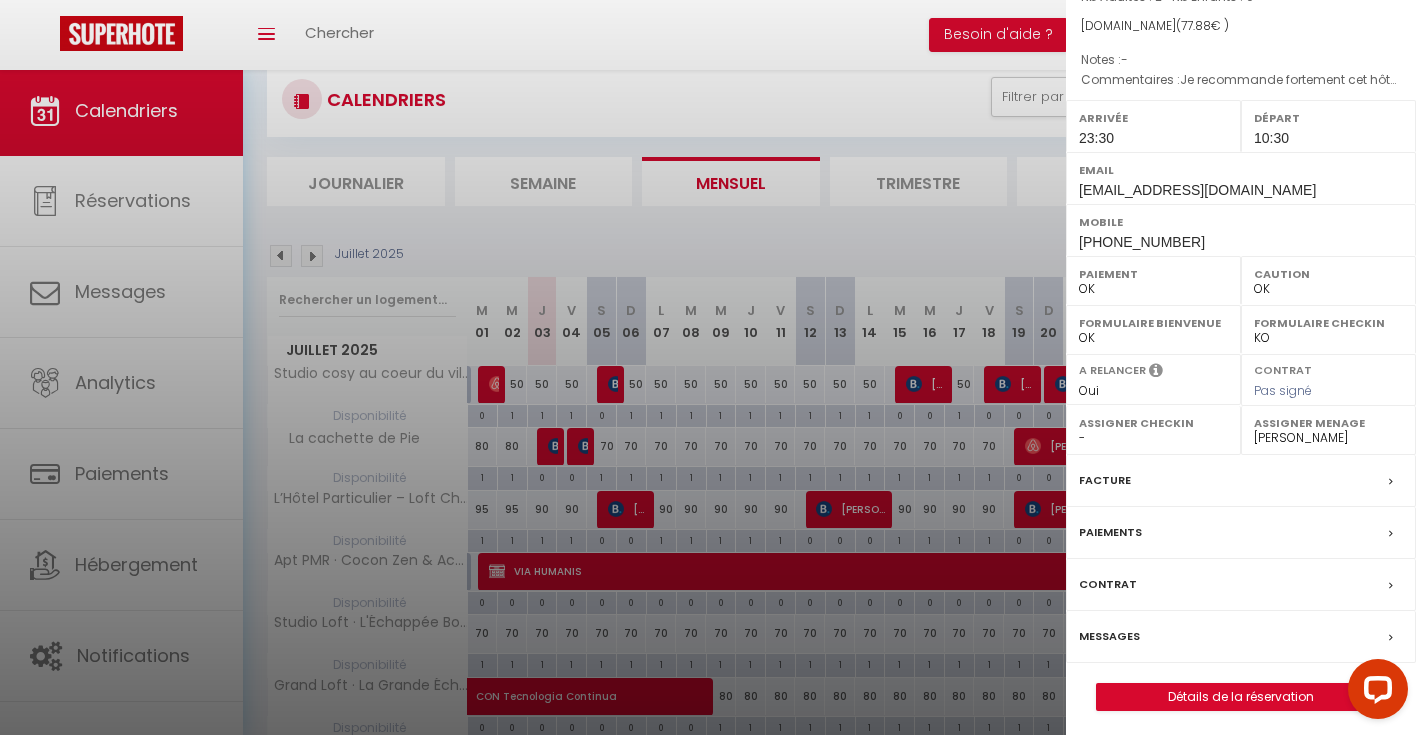click on "Contrat" at bounding box center (1241, 585) 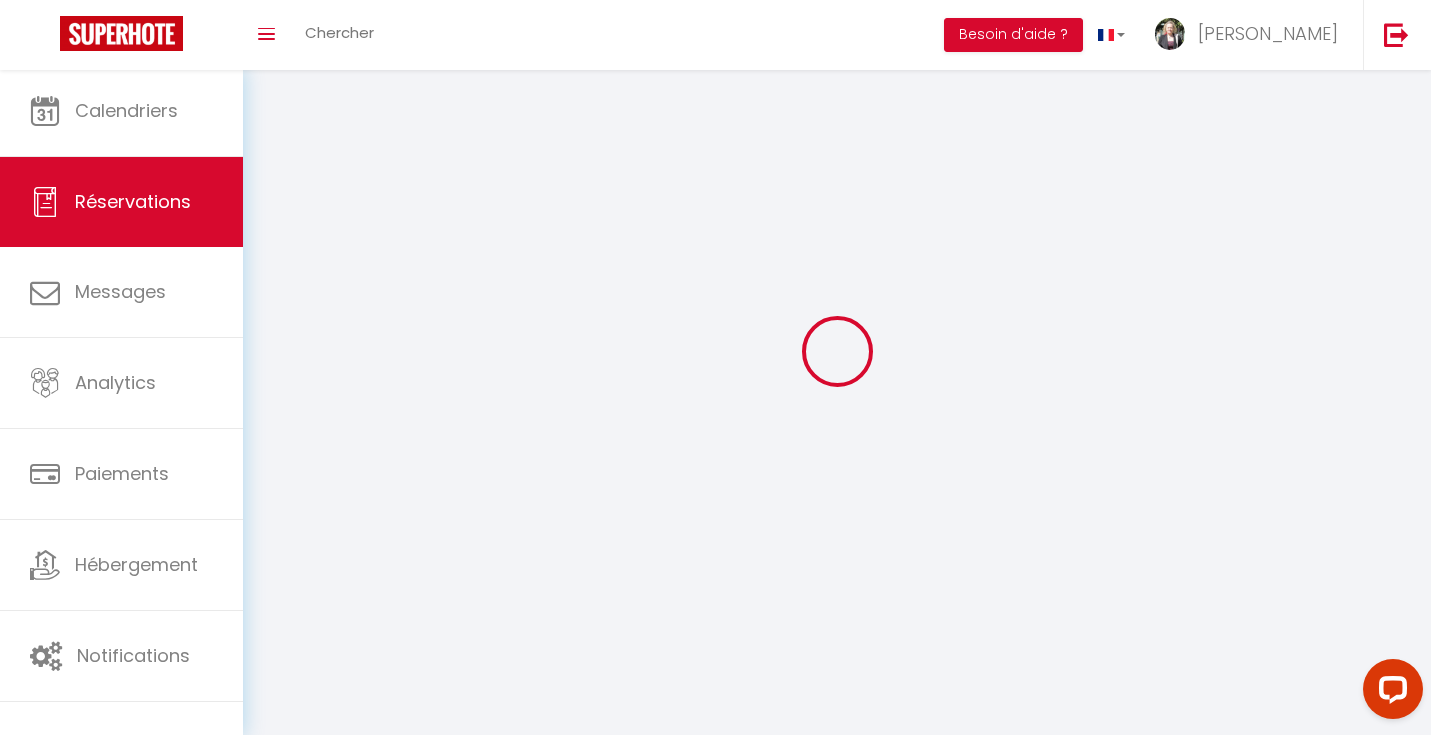 select 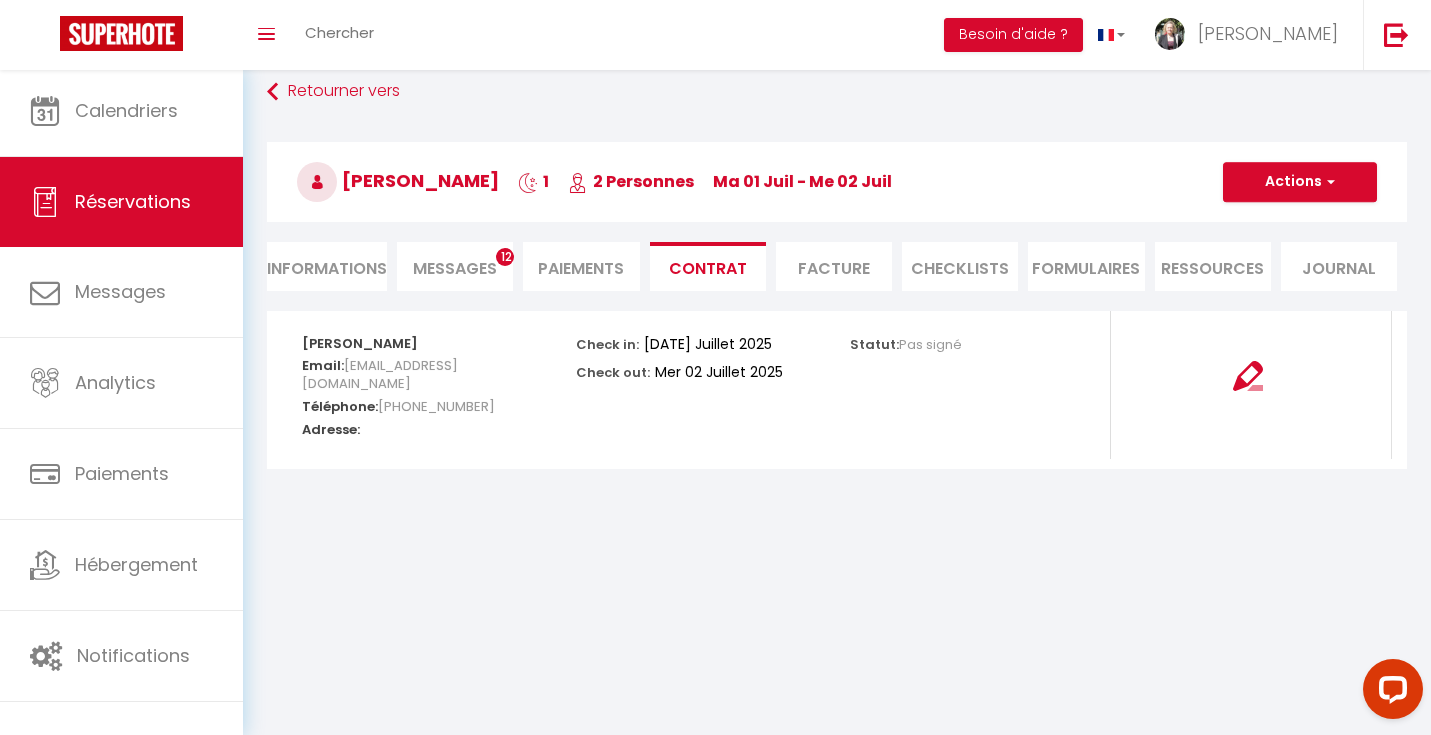 click on "Messages" at bounding box center (455, 268) 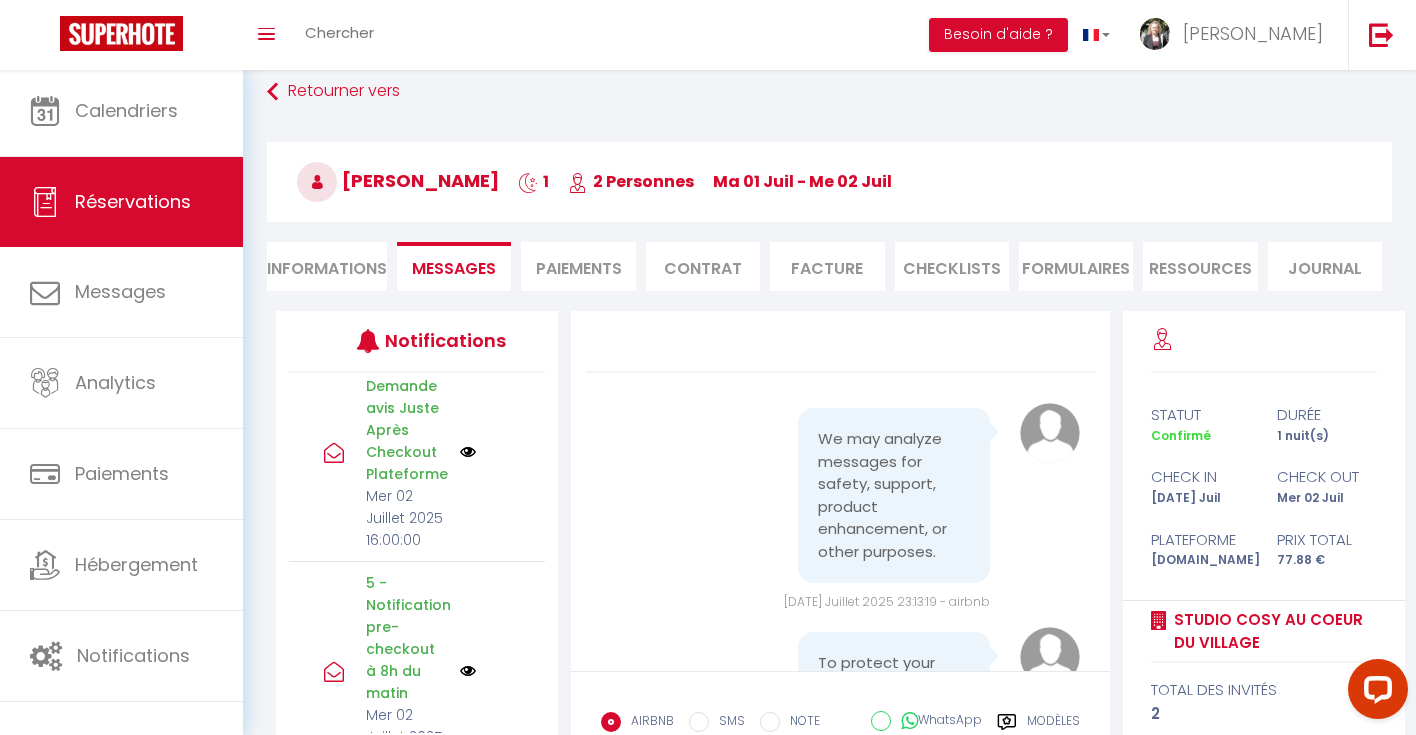 scroll, scrollTop: 97, scrollLeft: 0, axis: vertical 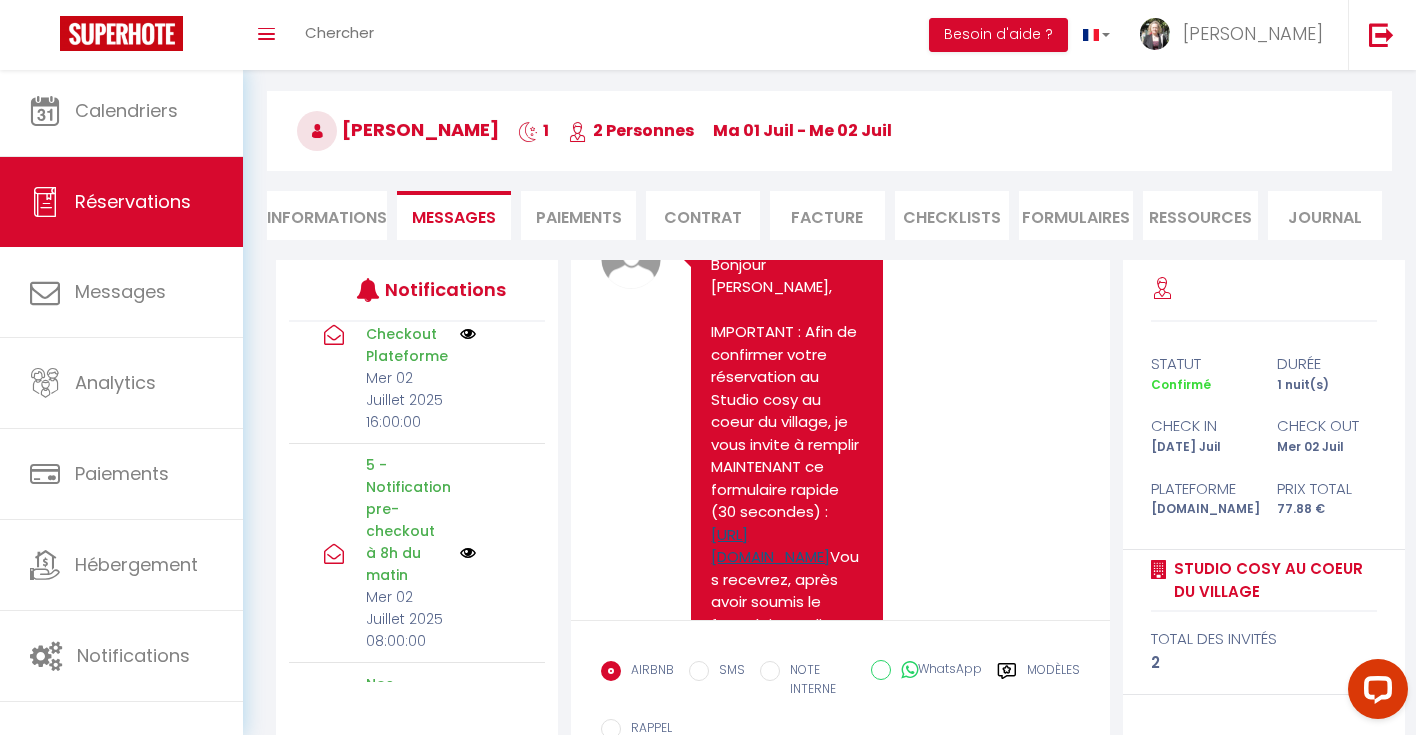 click on "[URL][DOMAIN_NAME]" at bounding box center [770, 546] 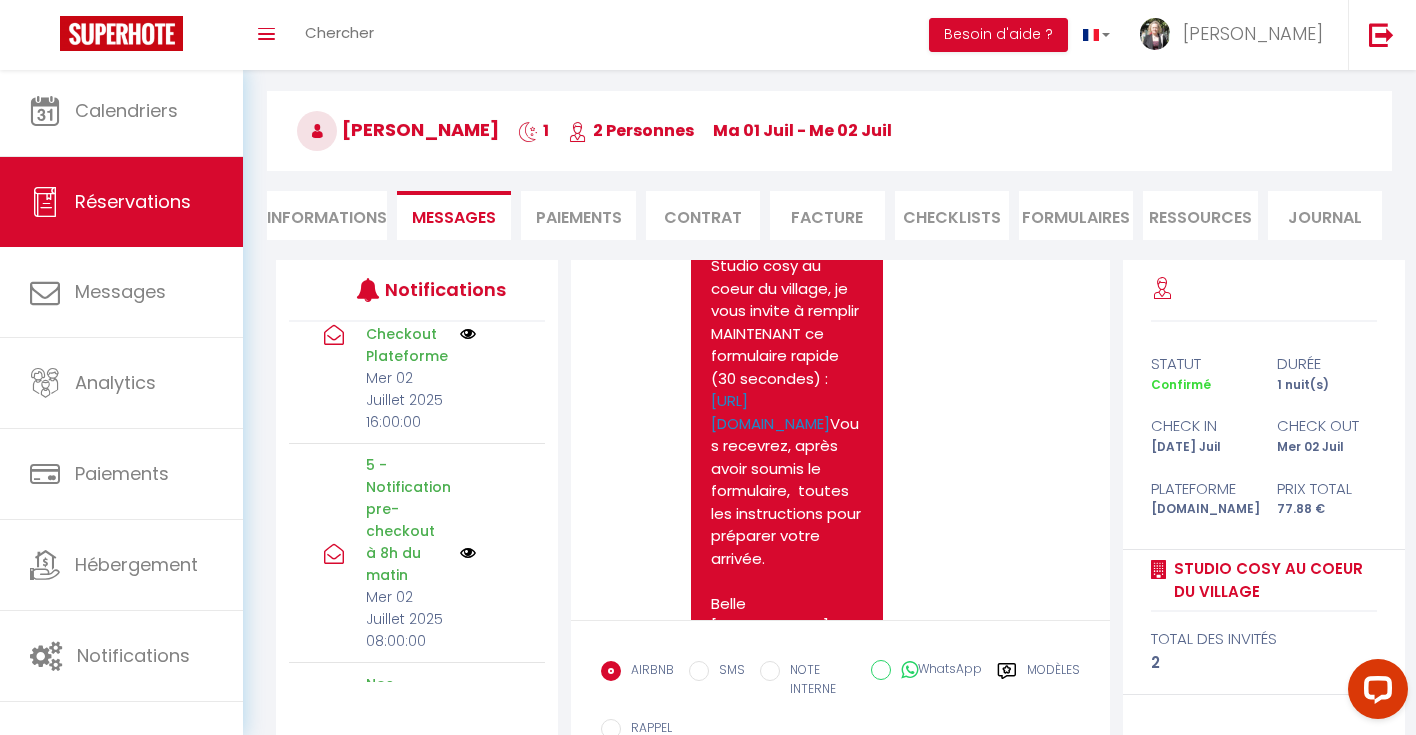 scroll, scrollTop: 2414, scrollLeft: 0, axis: vertical 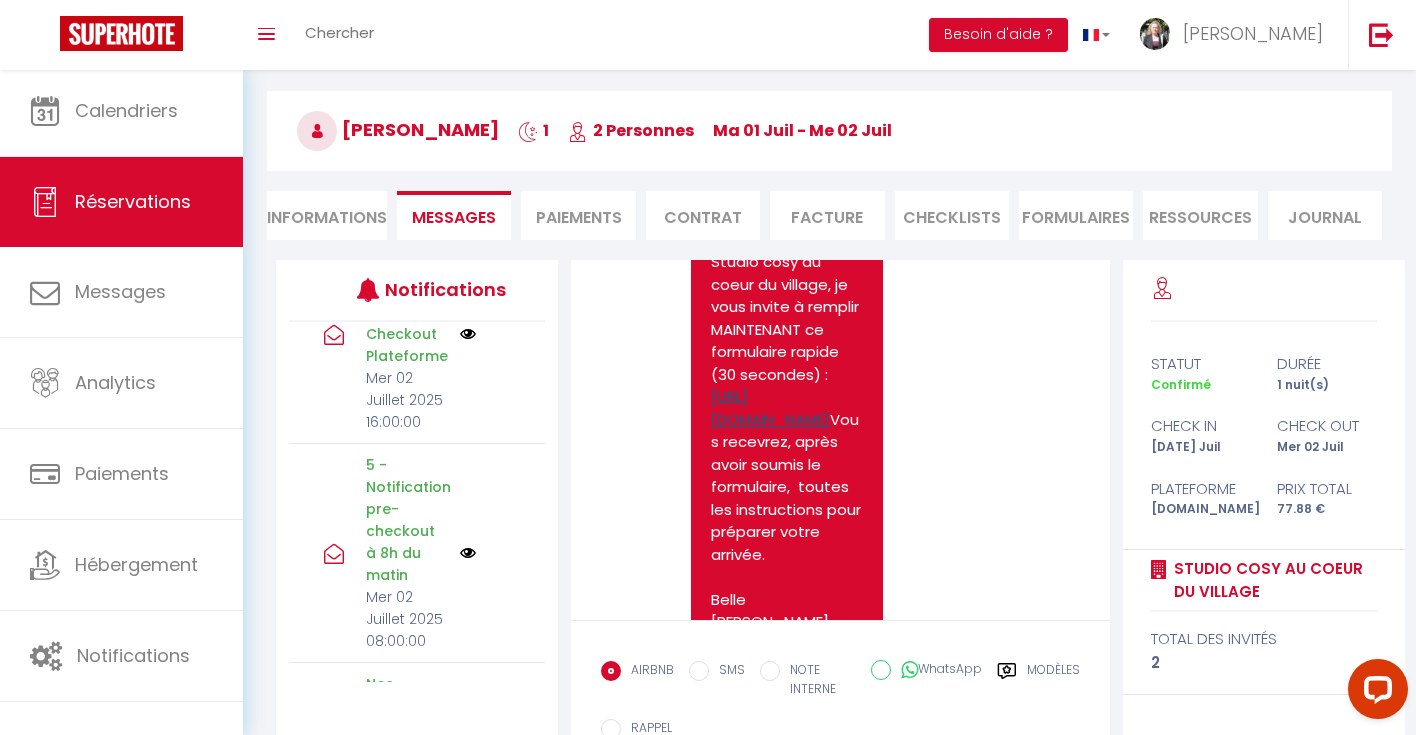 click on "[URL][DOMAIN_NAME]" at bounding box center (770, 408) 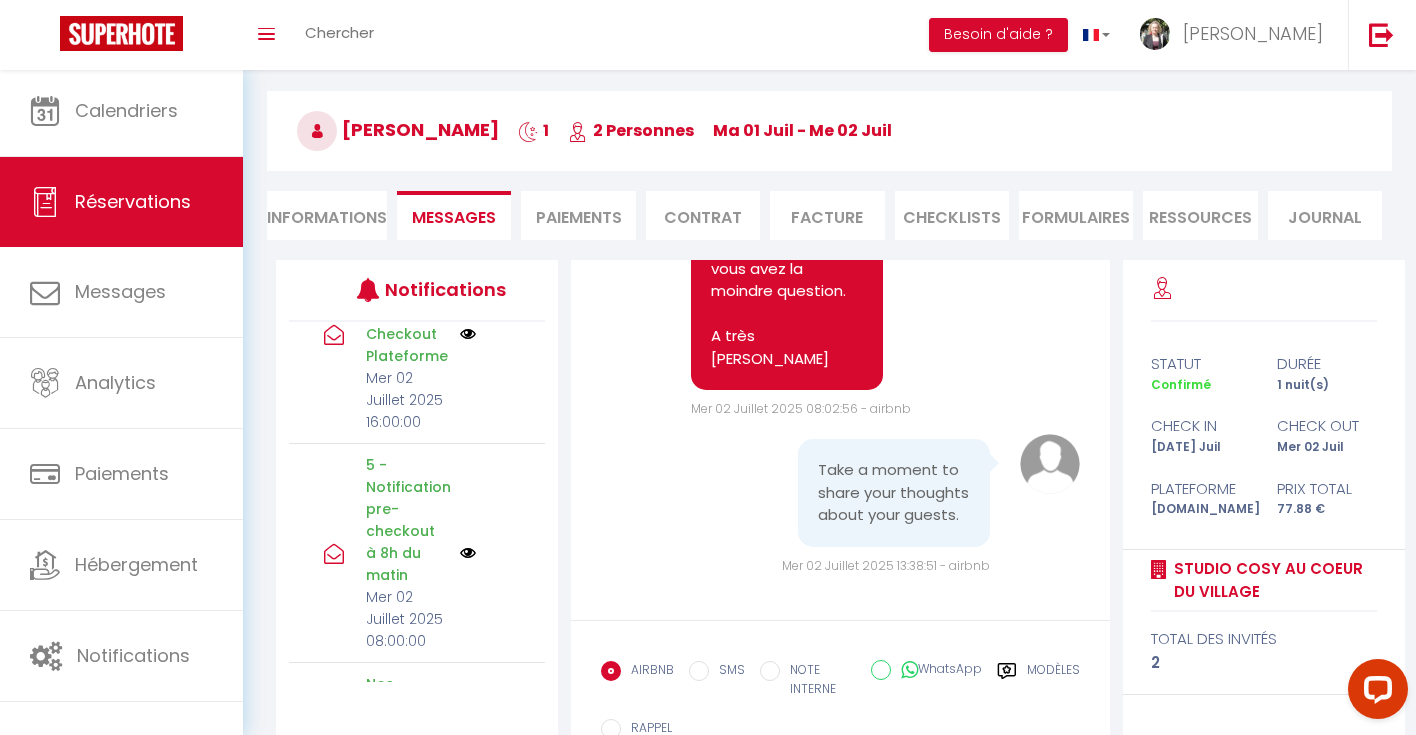 scroll, scrollTop: 7242, scrollLeft: 0, axis: vertical 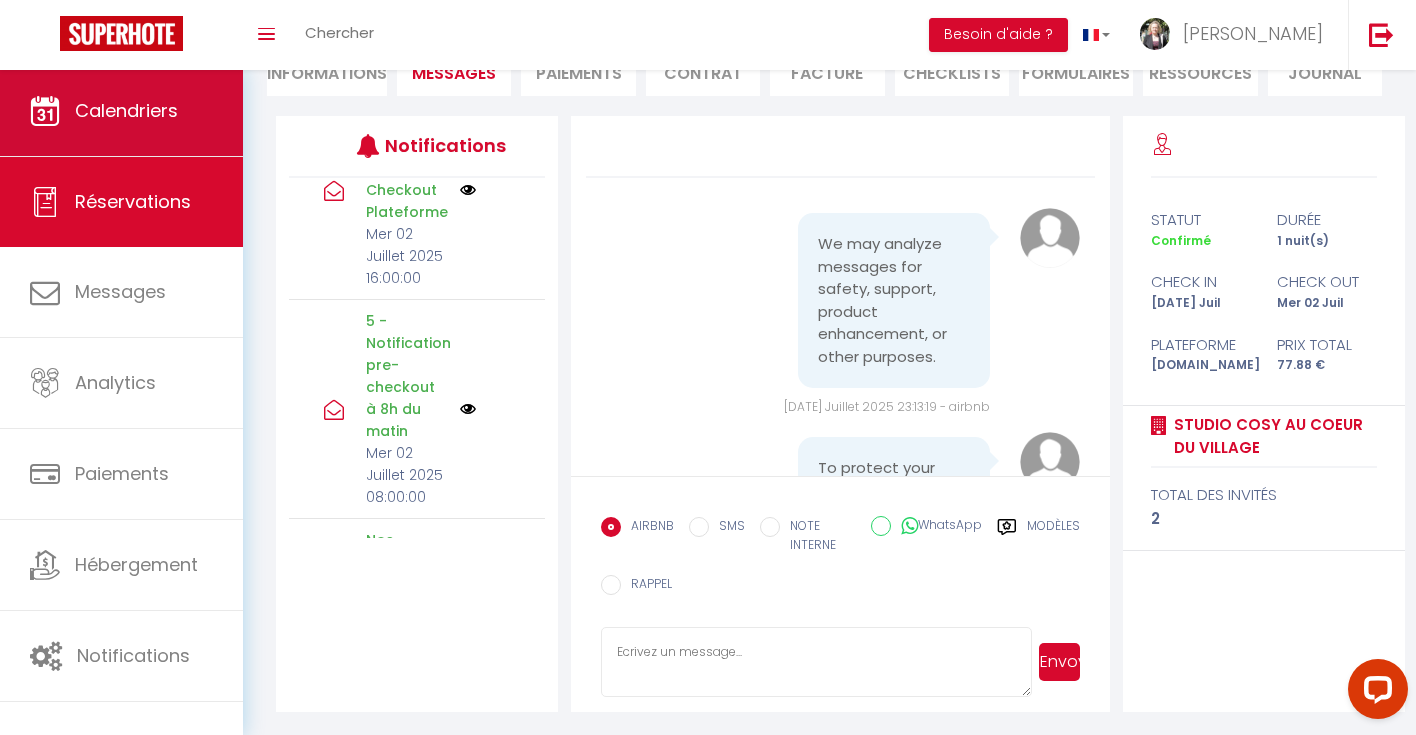 click on "Calendriers" at bounding box center (121, 111) 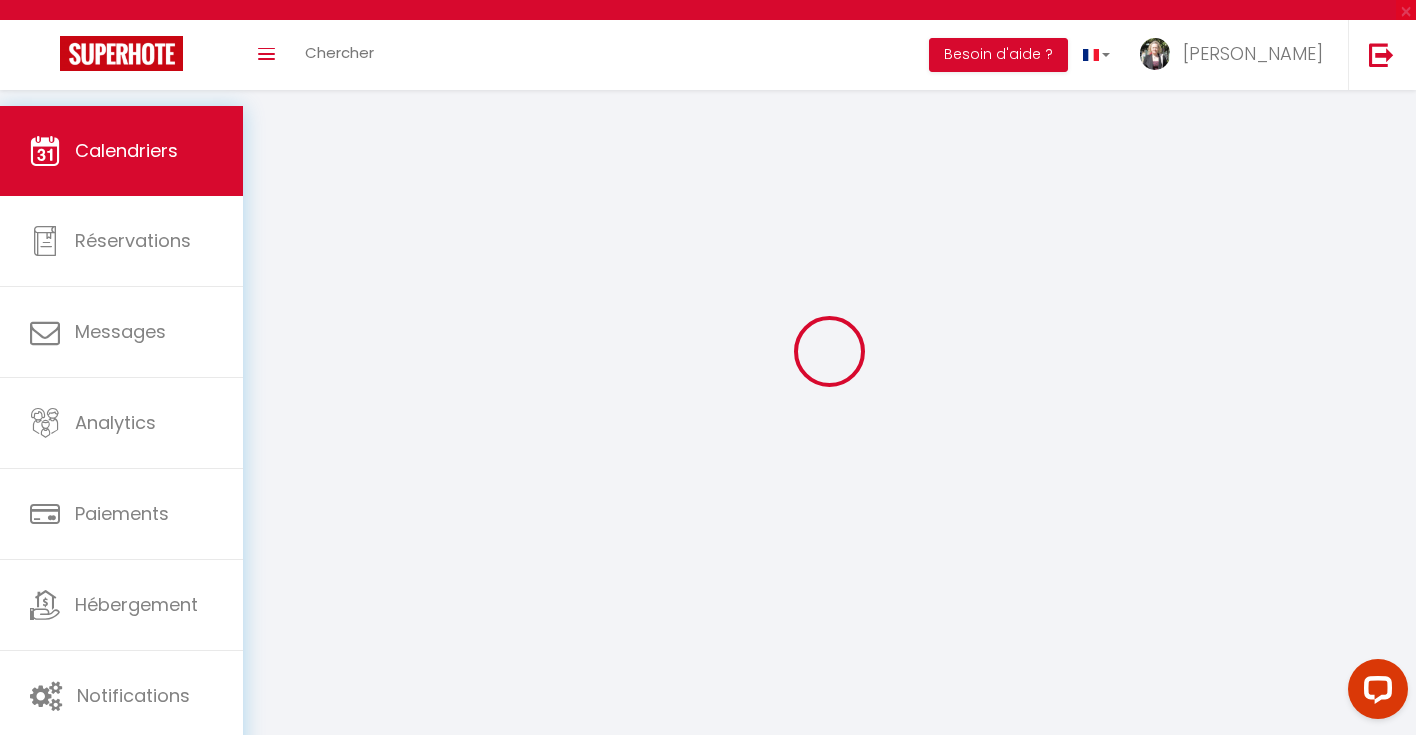 scroll, scrollTop: 0, scrollLeft: 0, axis: both 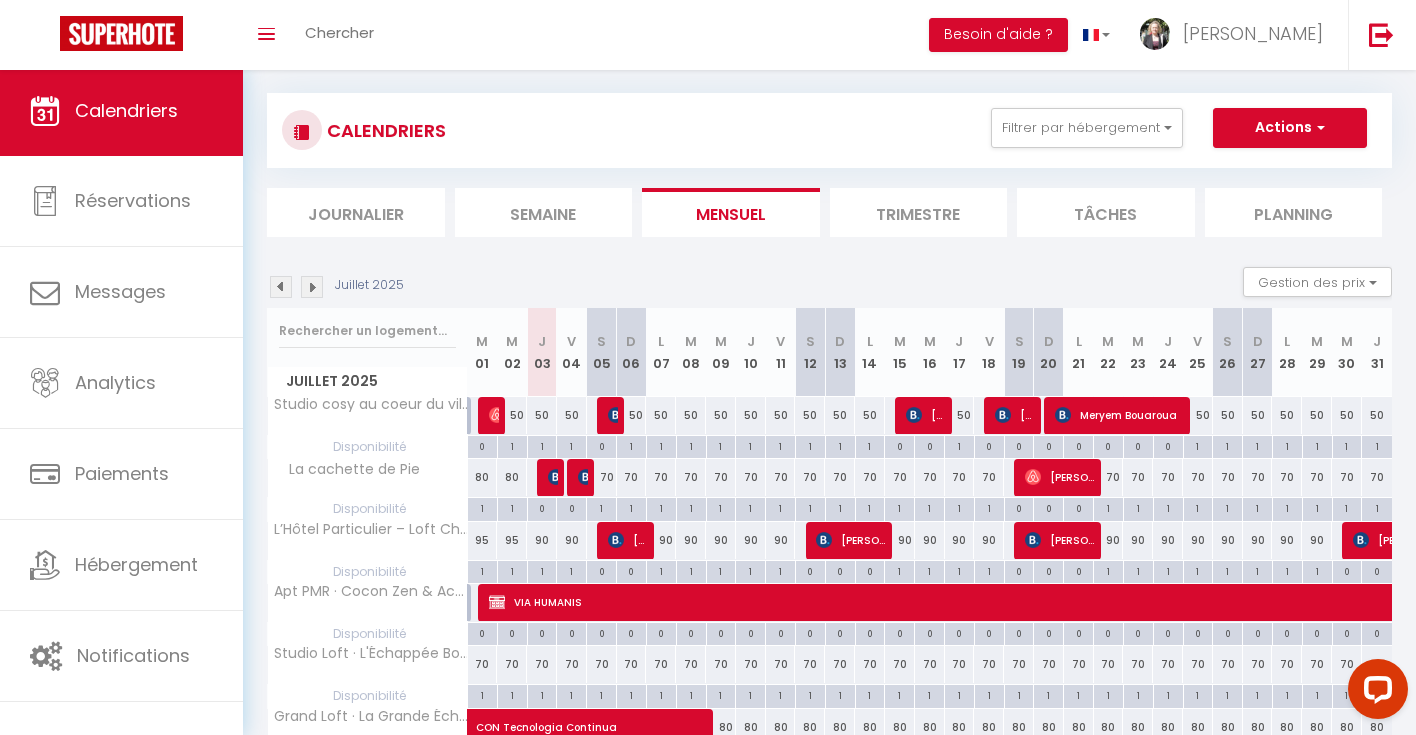 click at bounding box center [281, 287] 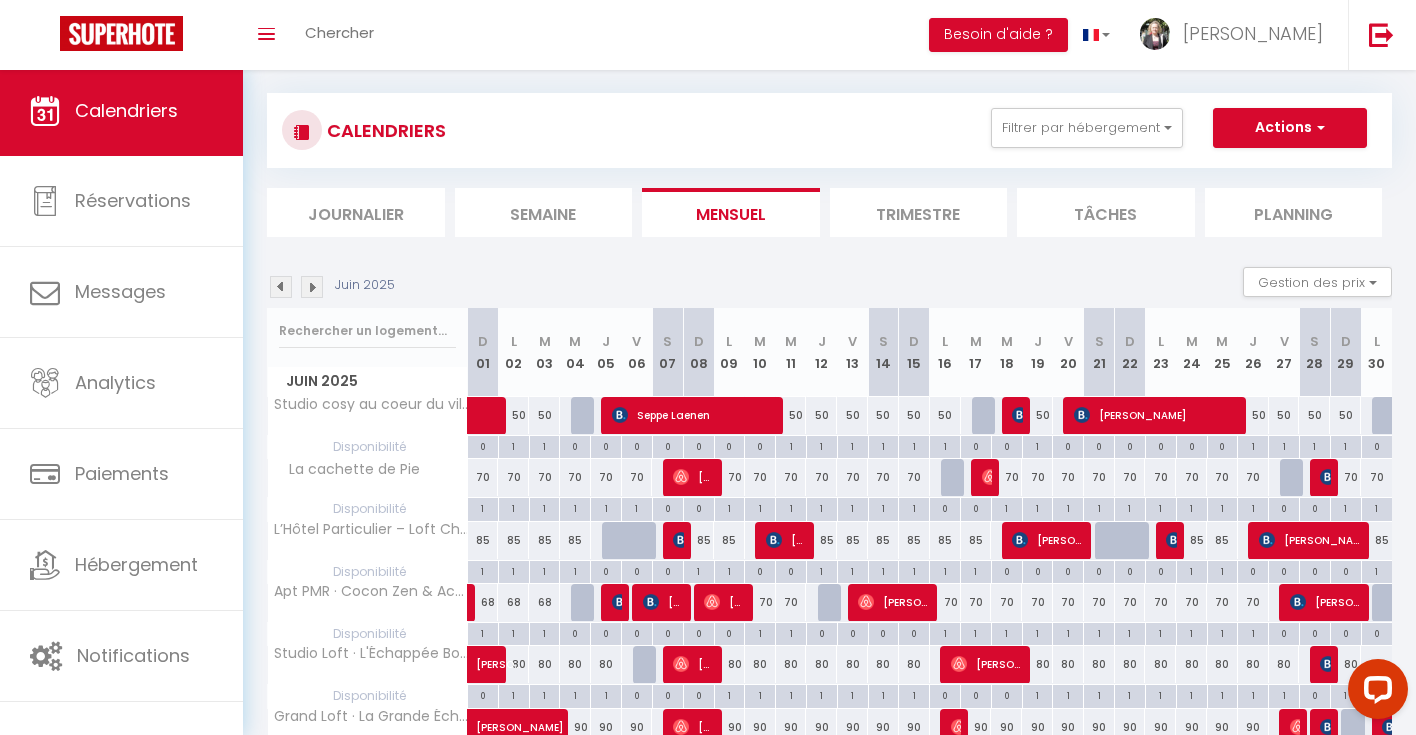 click at bounding box center (483, 416) 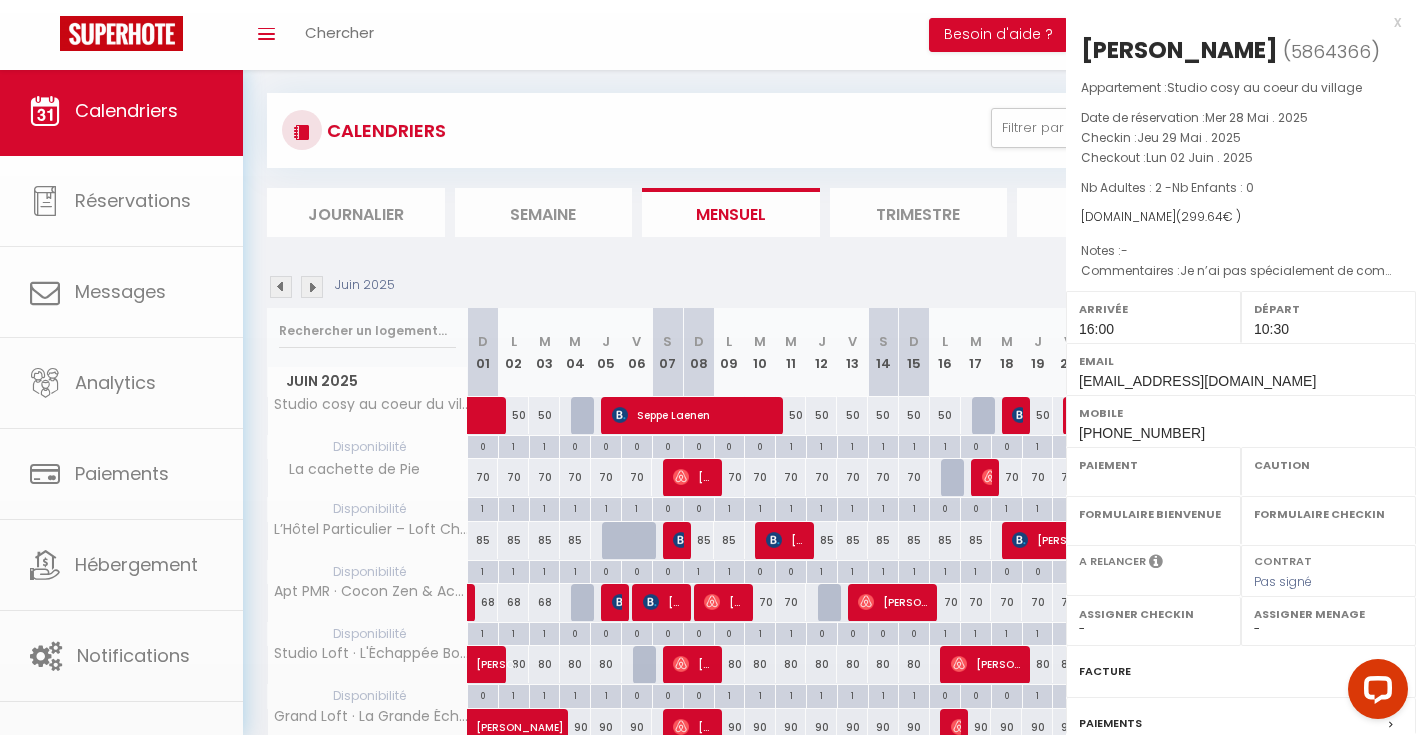 select on "OK" 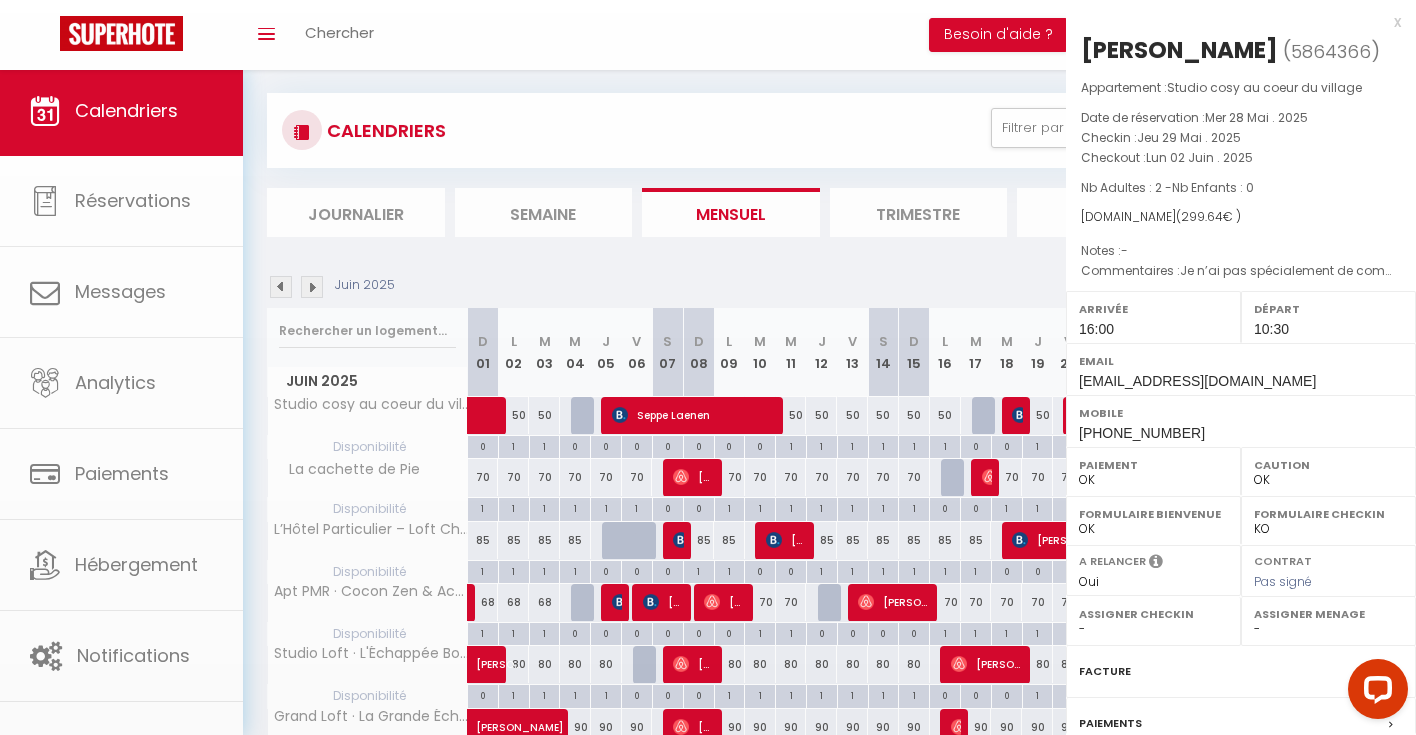 select on "45908" 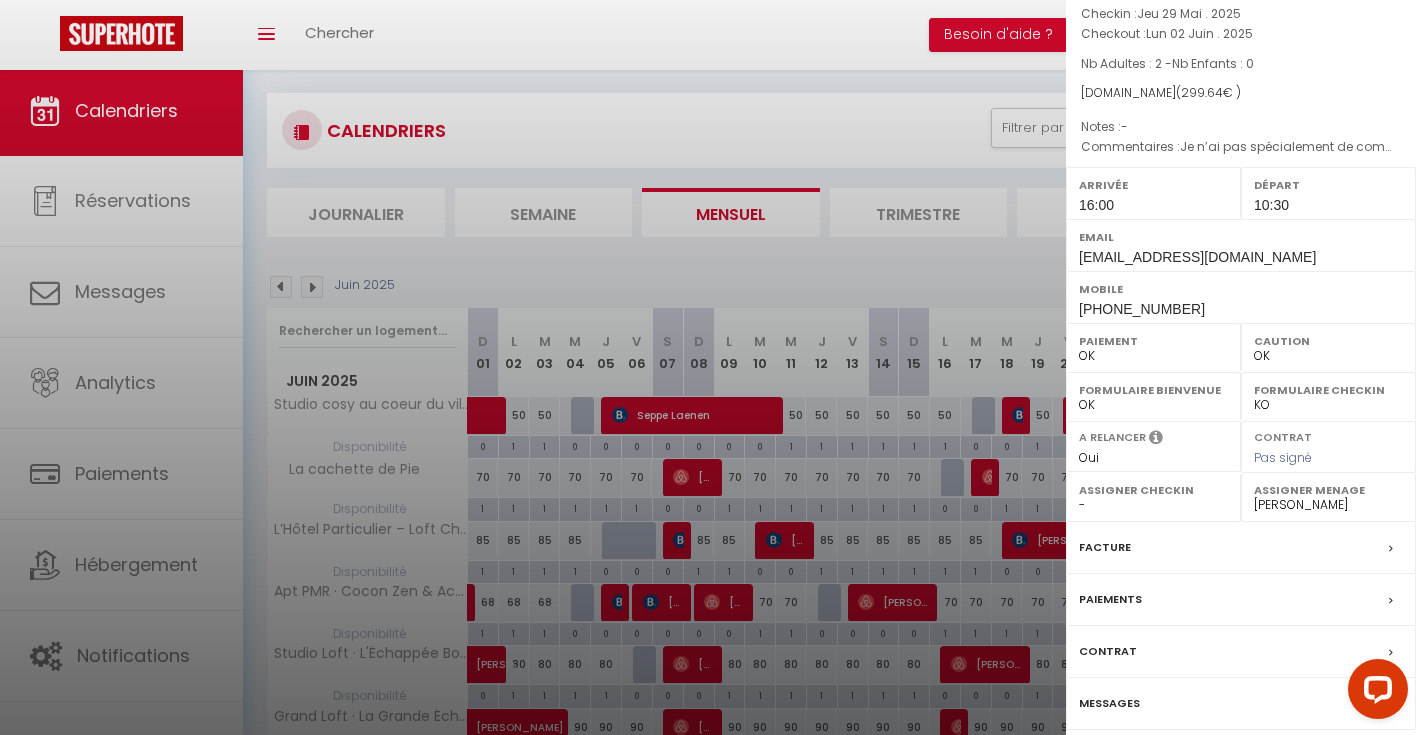 scroll, scrollTop: 191, scrollLeft: 0, axis: vertical 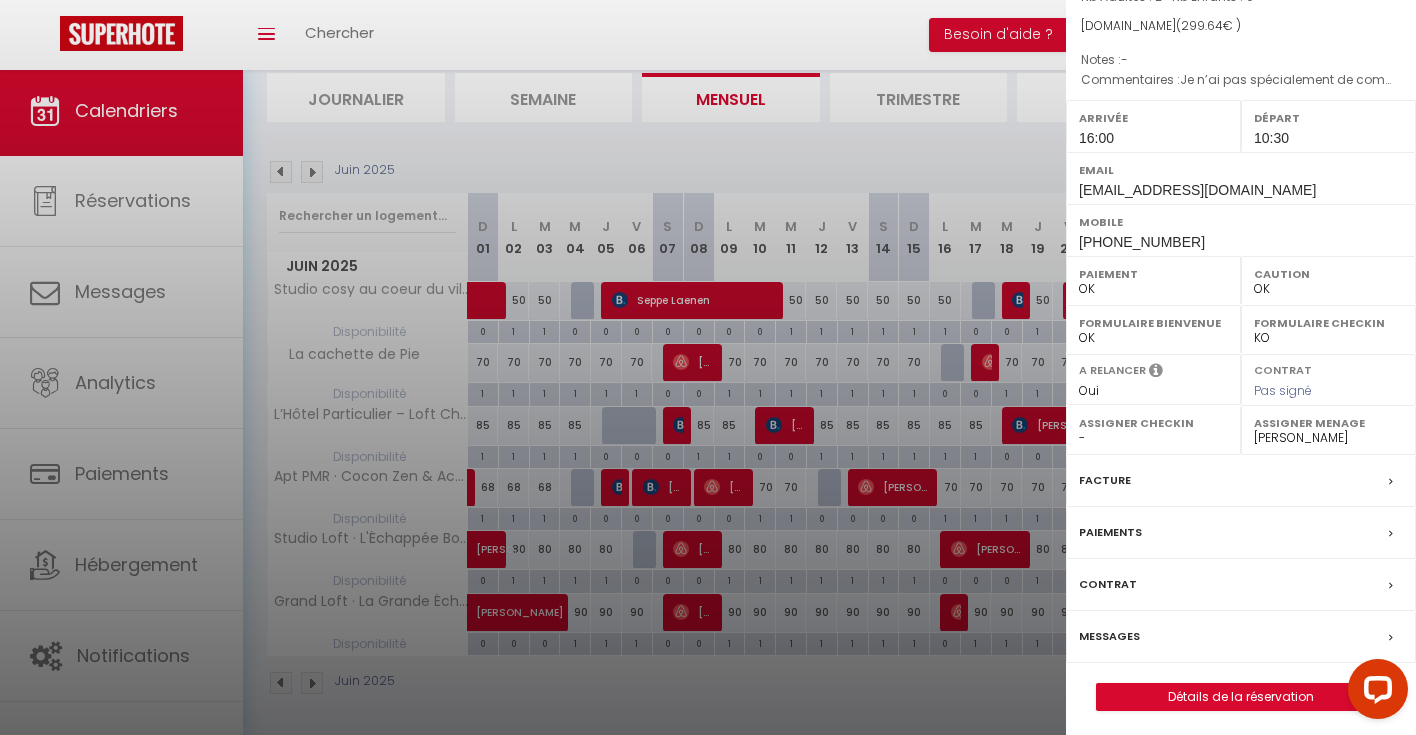 click at bounding box center [708, 367] 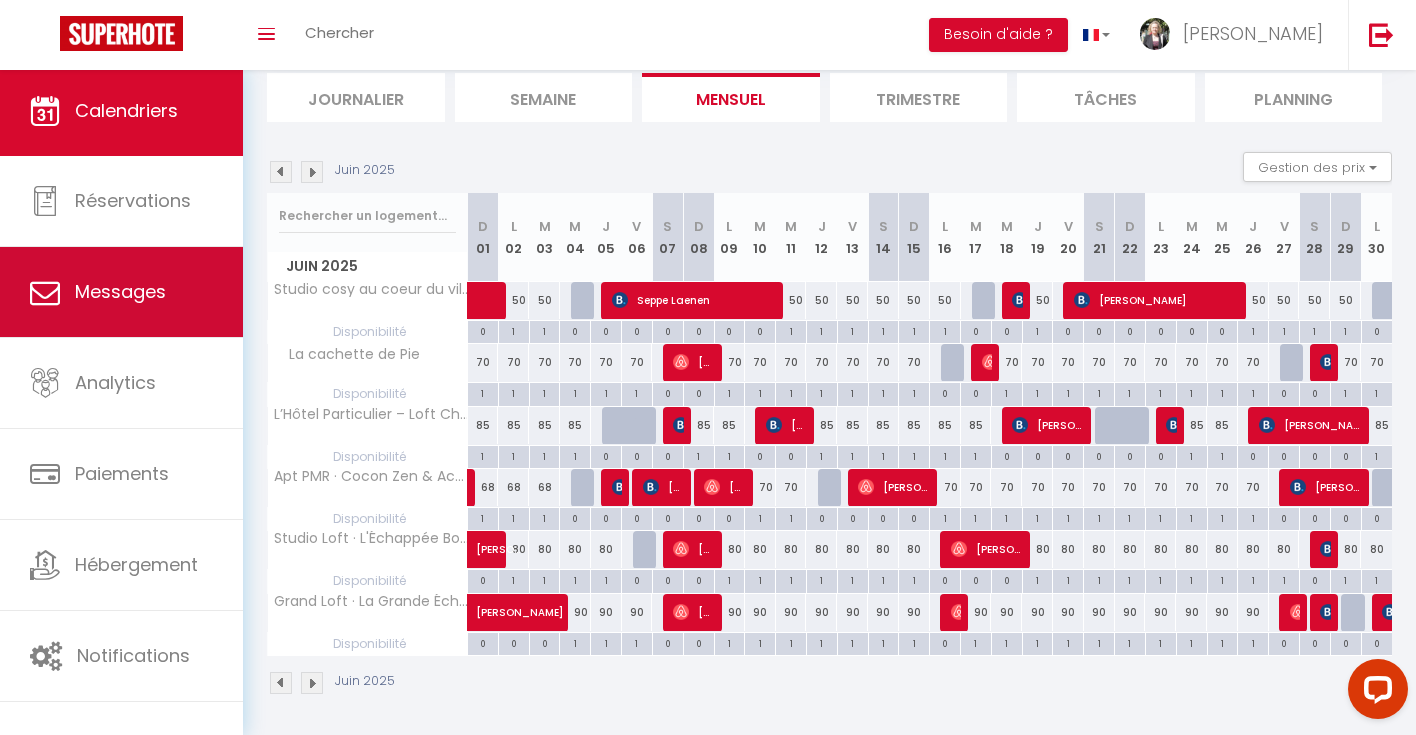 click on "Messages" at bounding box center [120, 291] 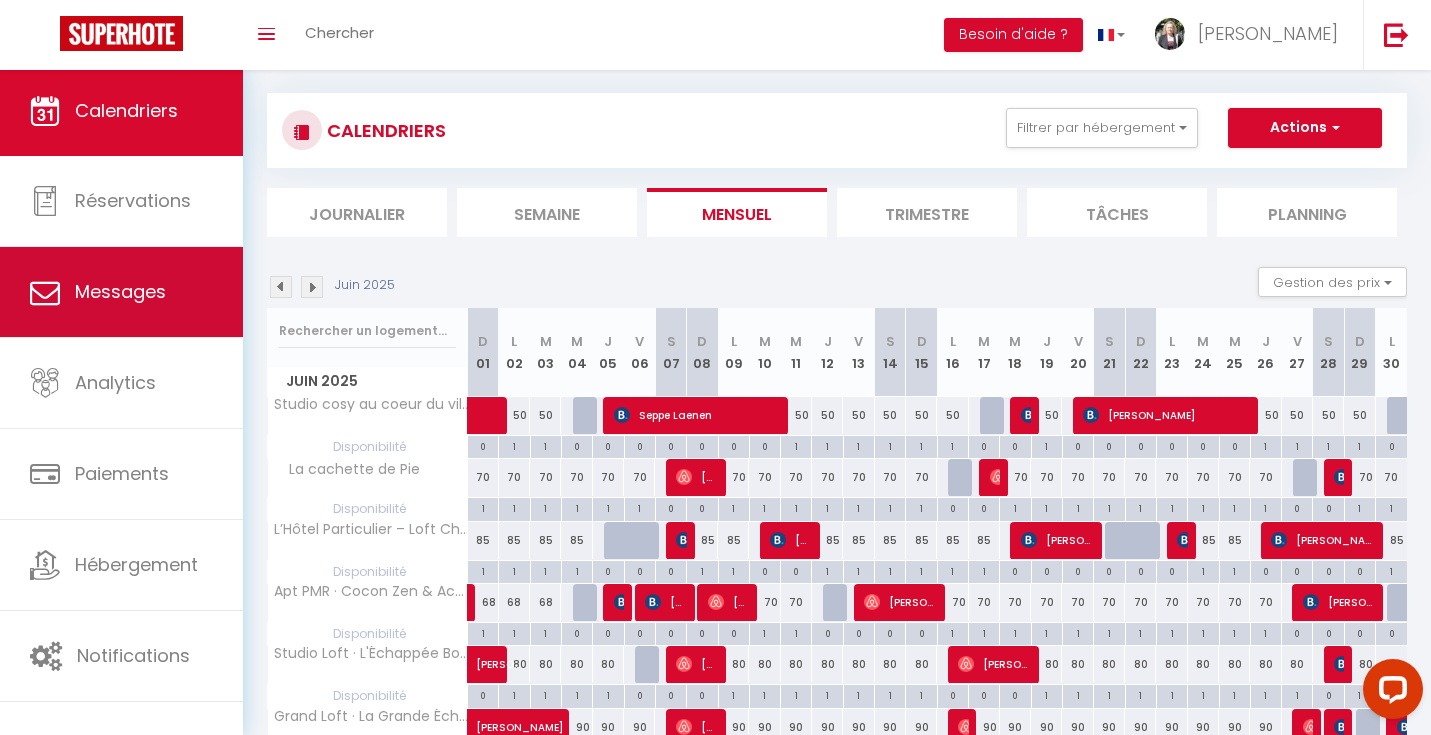 select on "message" 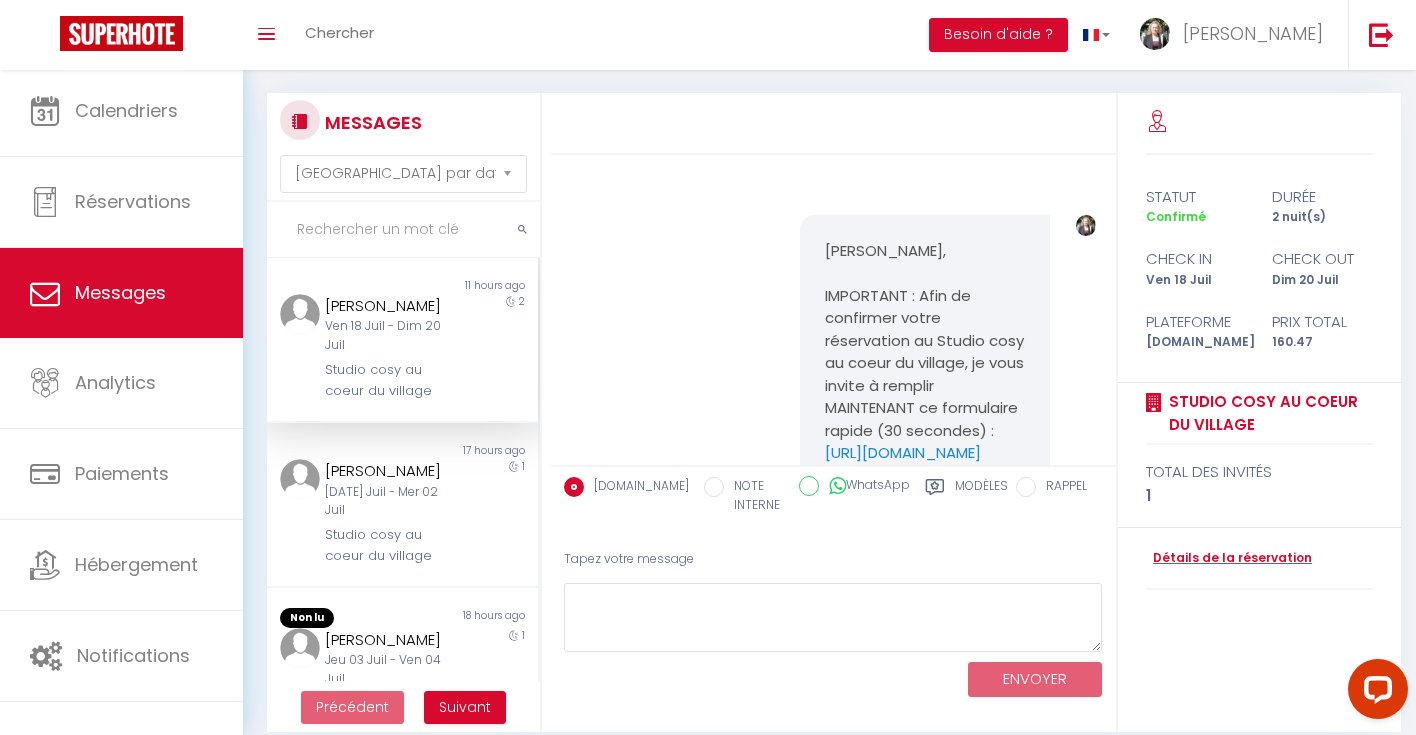 scroll, scrollTop: 1516, scrollLeft: 0, axis: vertical 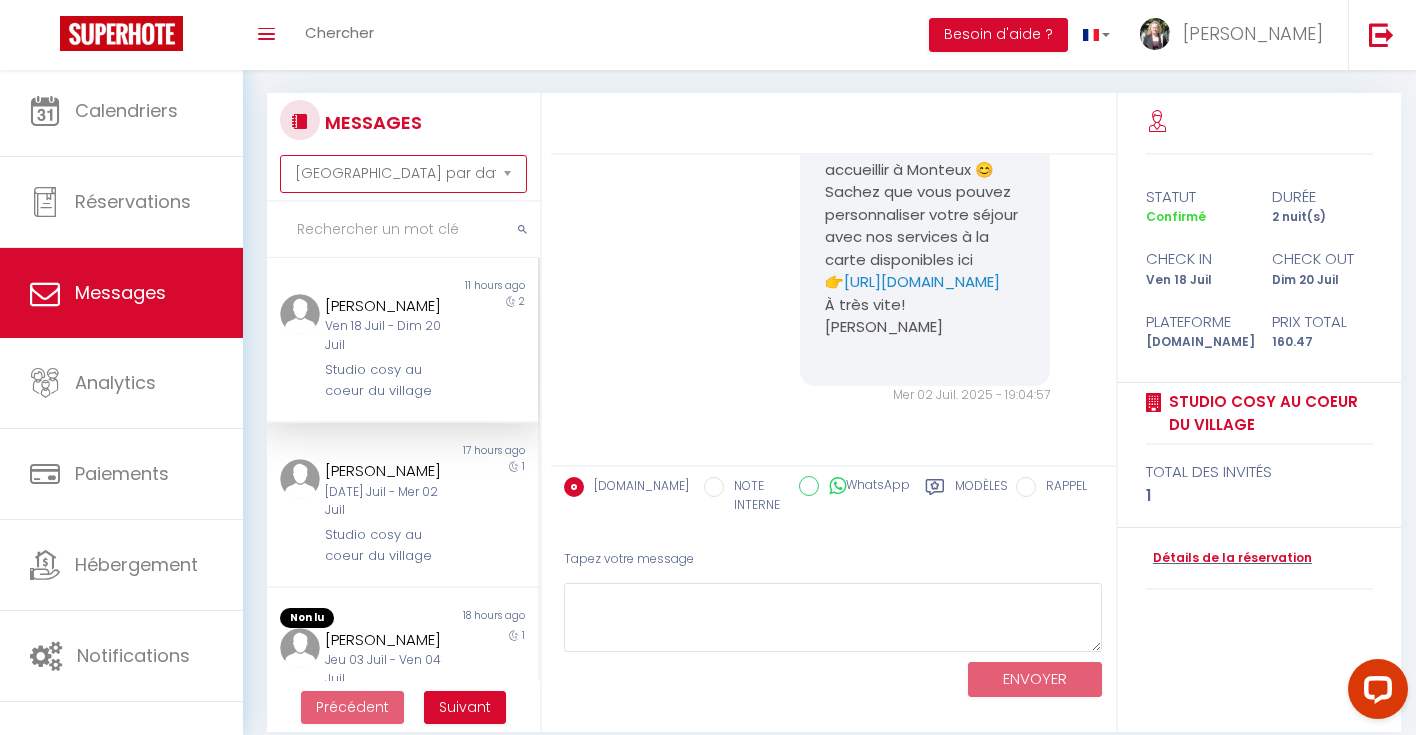 click at bounding box center [522, 230] 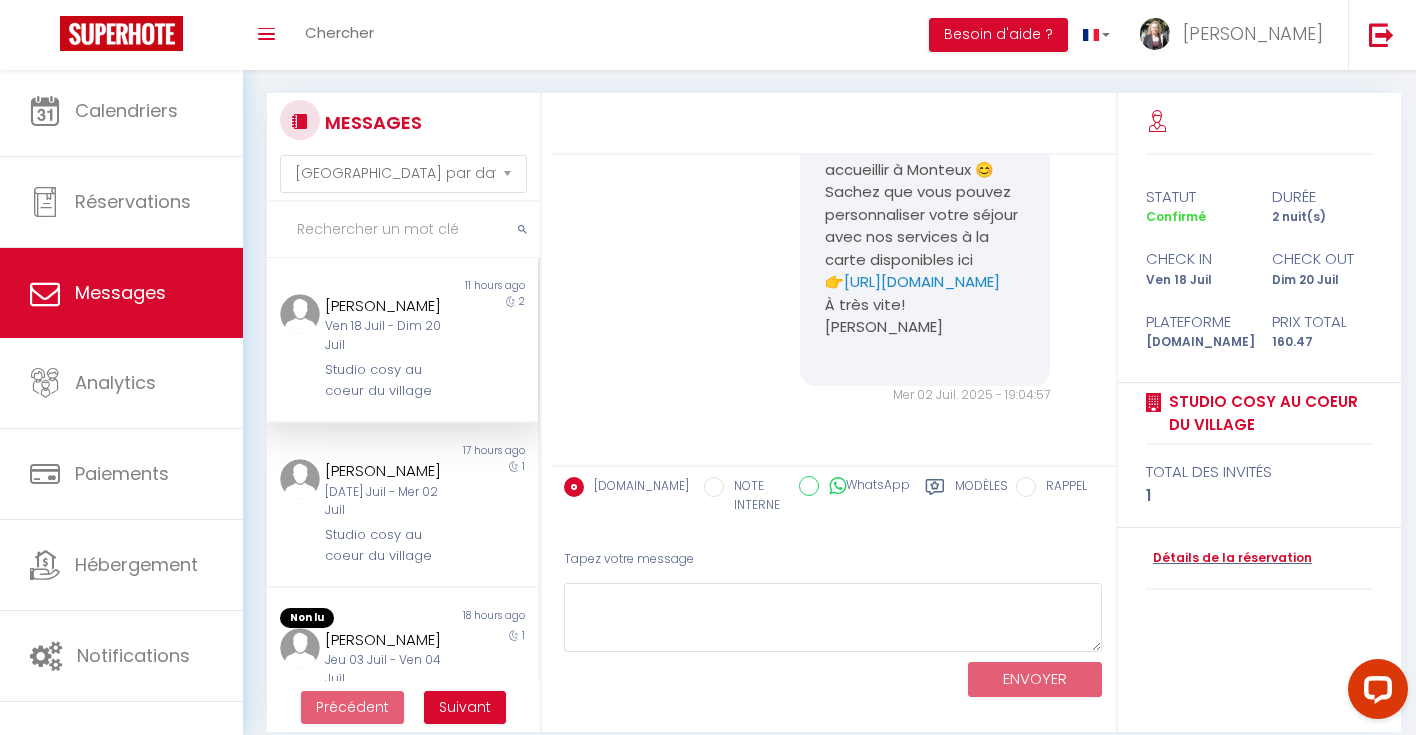 click at bounding box center [522, 230] 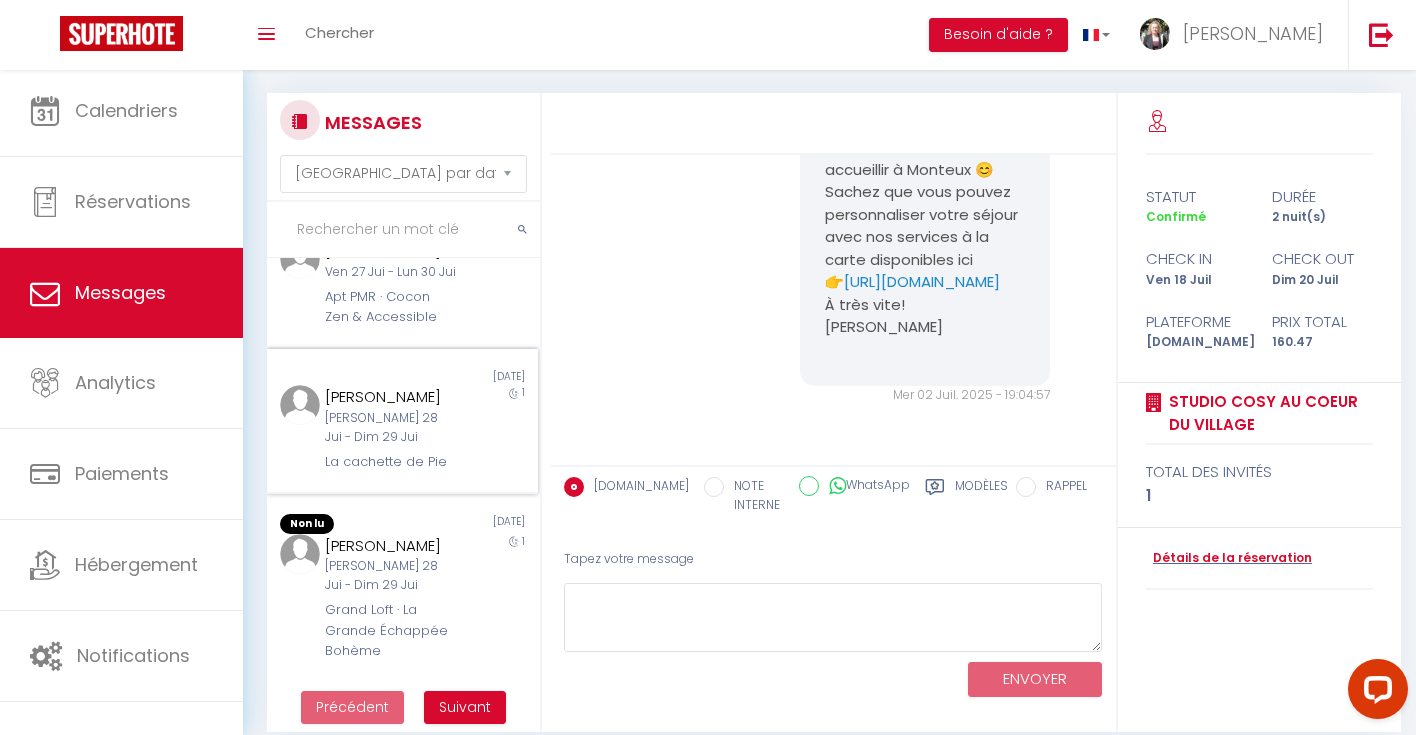scroll, scrollTop: 1279, scrollLeft: 0, axis: vertical 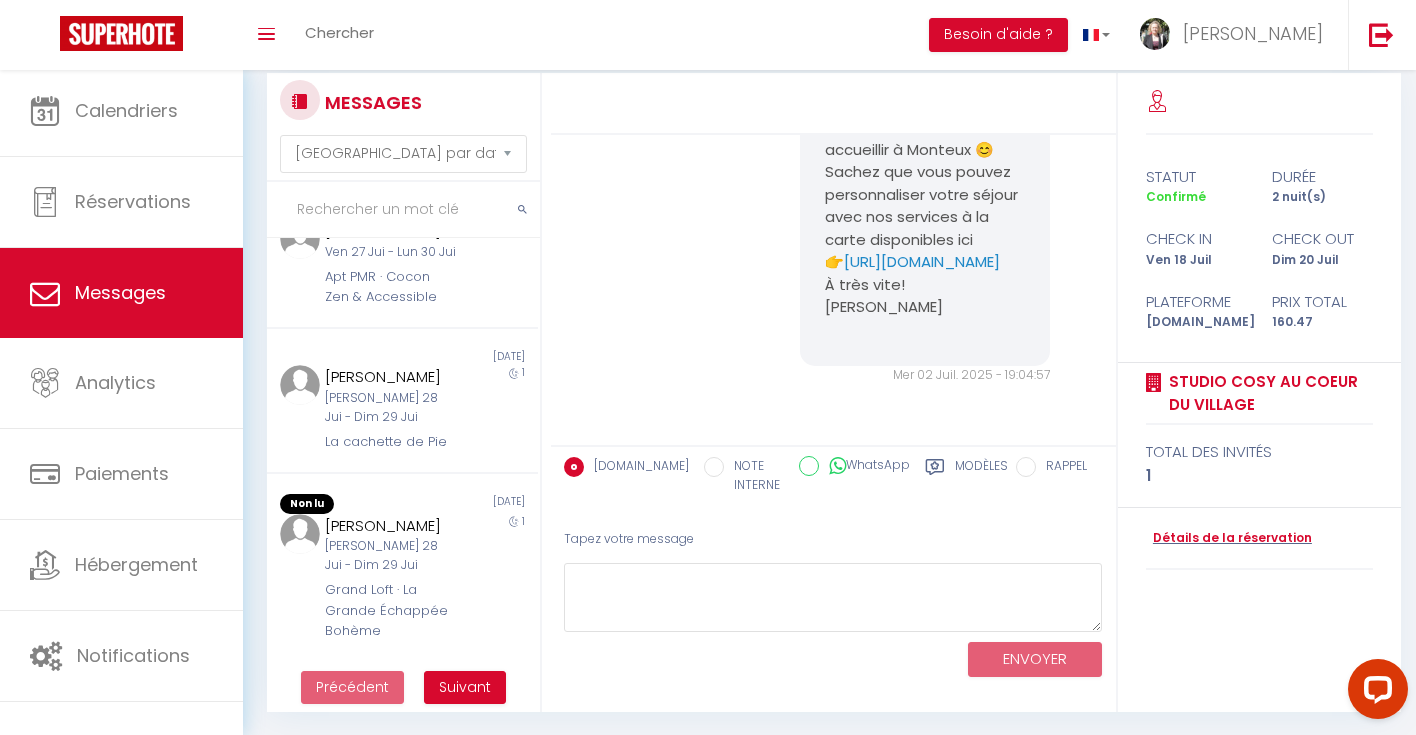 click on "Suivant" at bounding box center (465, 687) 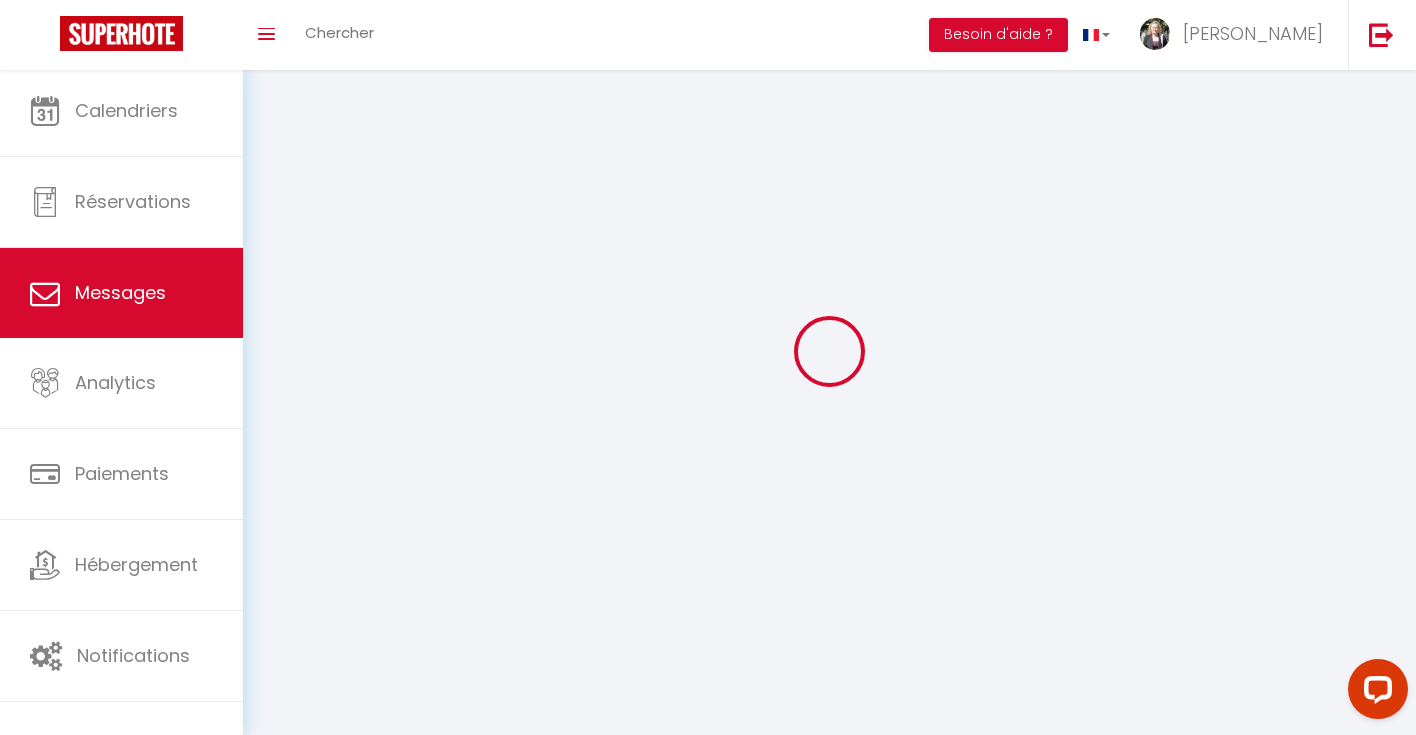 scroll, scrollTop: 0, scrollLeft: 0, axis: both 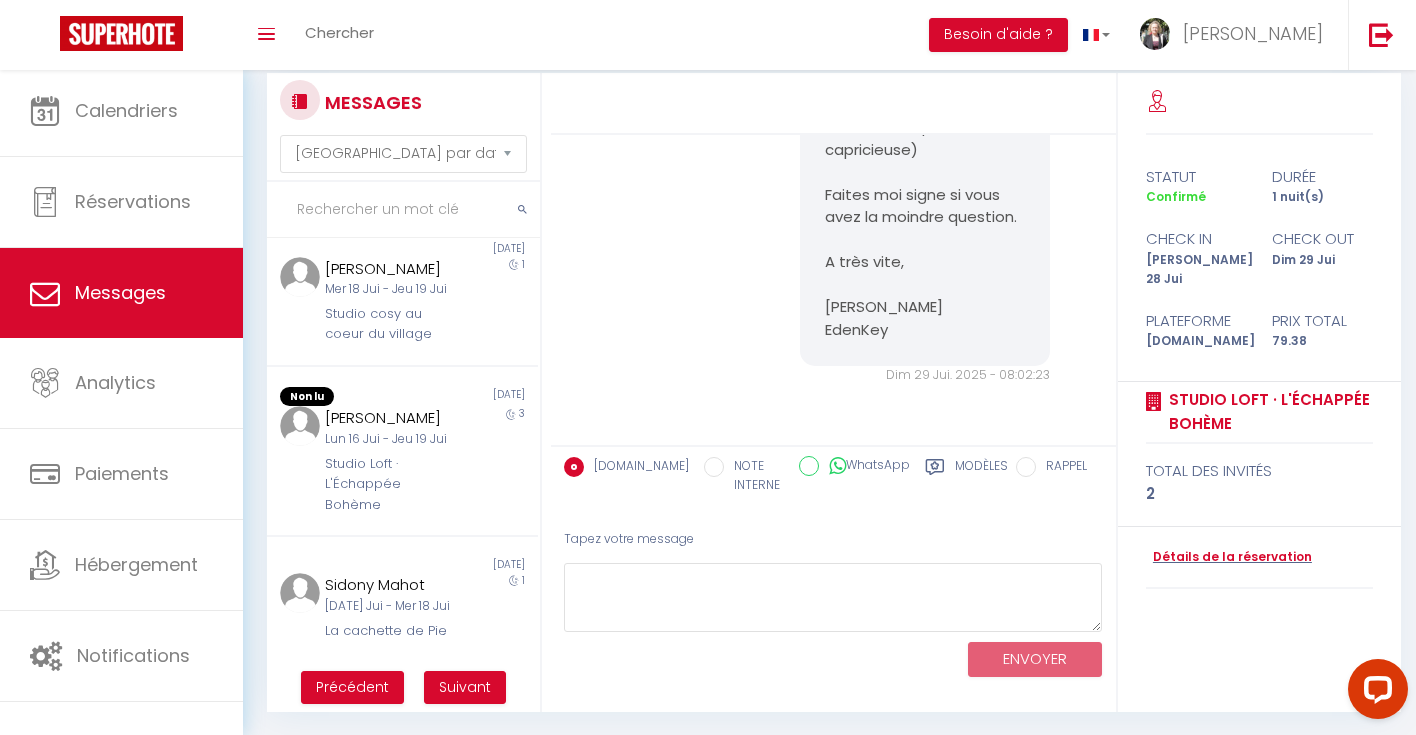 click on "Suivant" at bounding box center (465, 687) 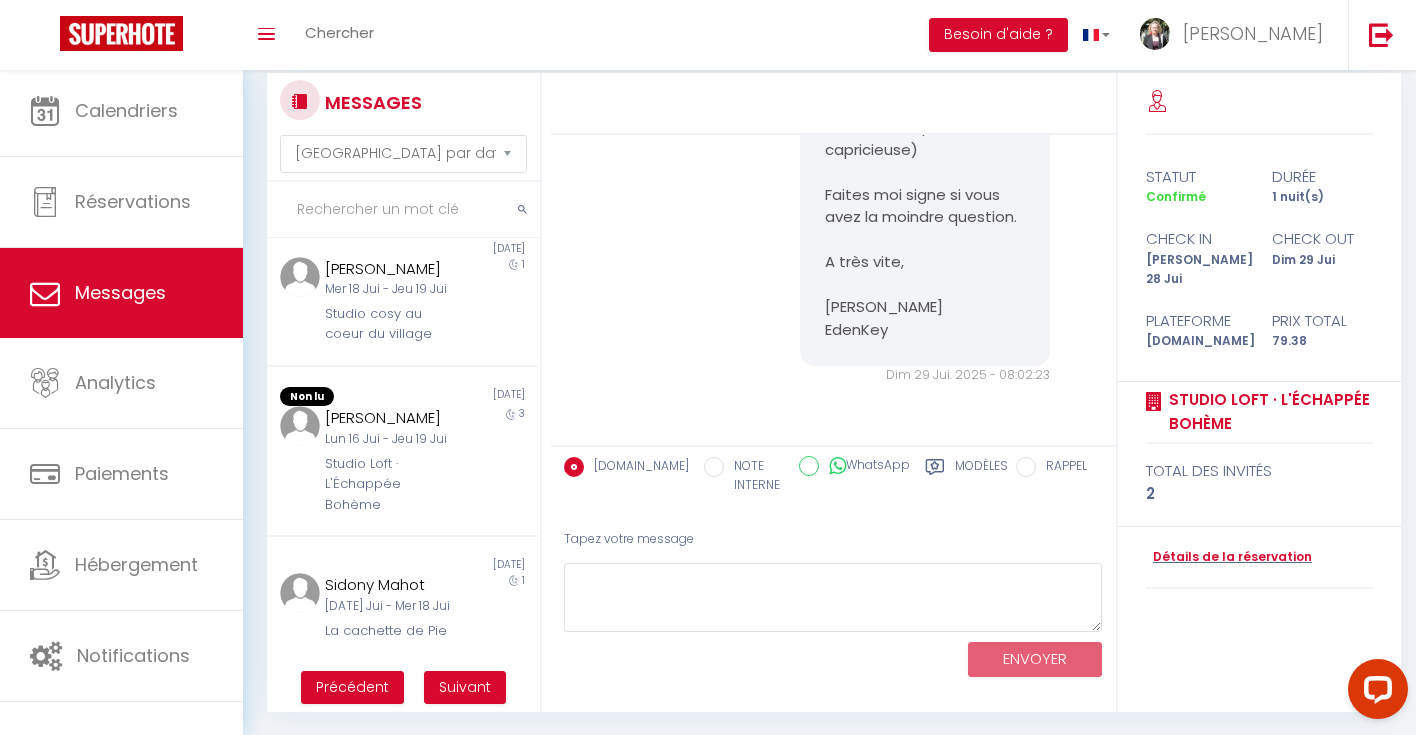 scroll, scrollTop: 0, scrollLeft: 0, axis: both 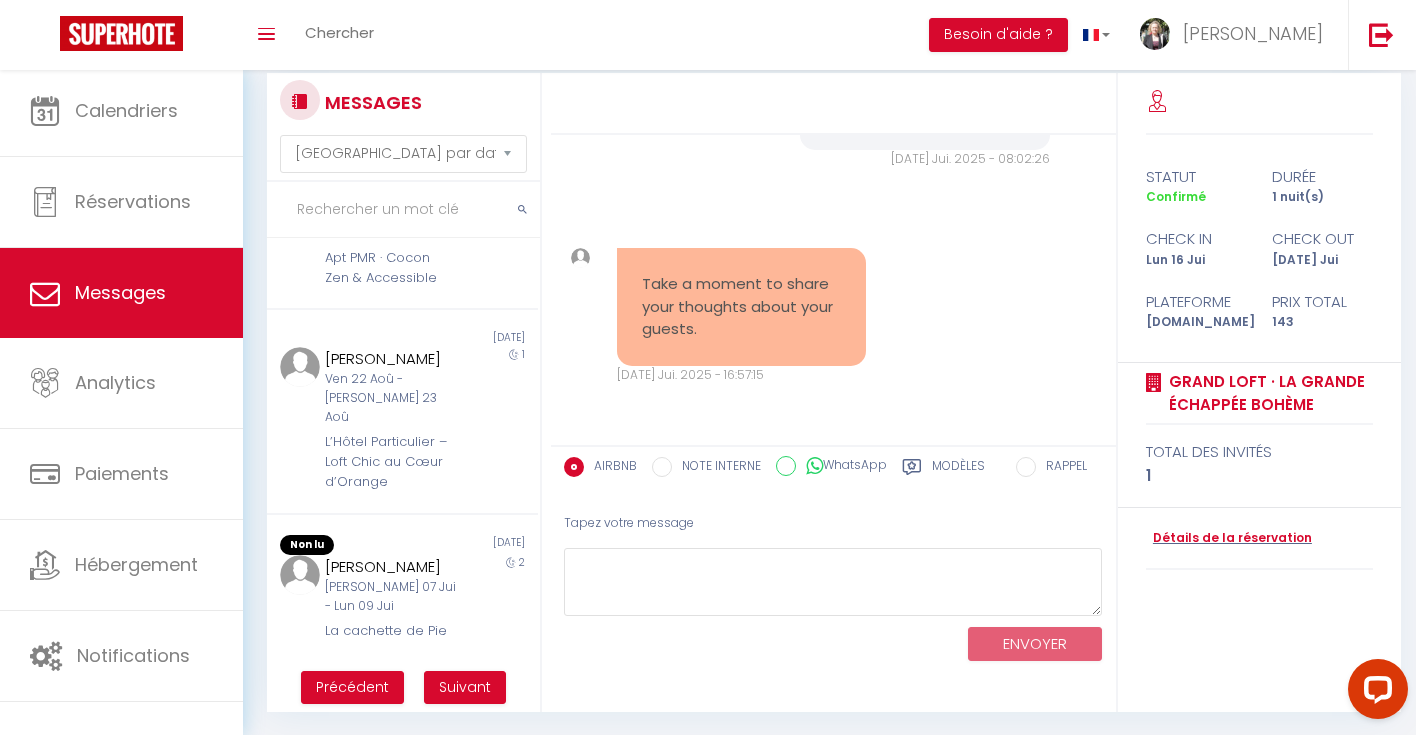 click on "Suivant" at bounding box center (465, 687) 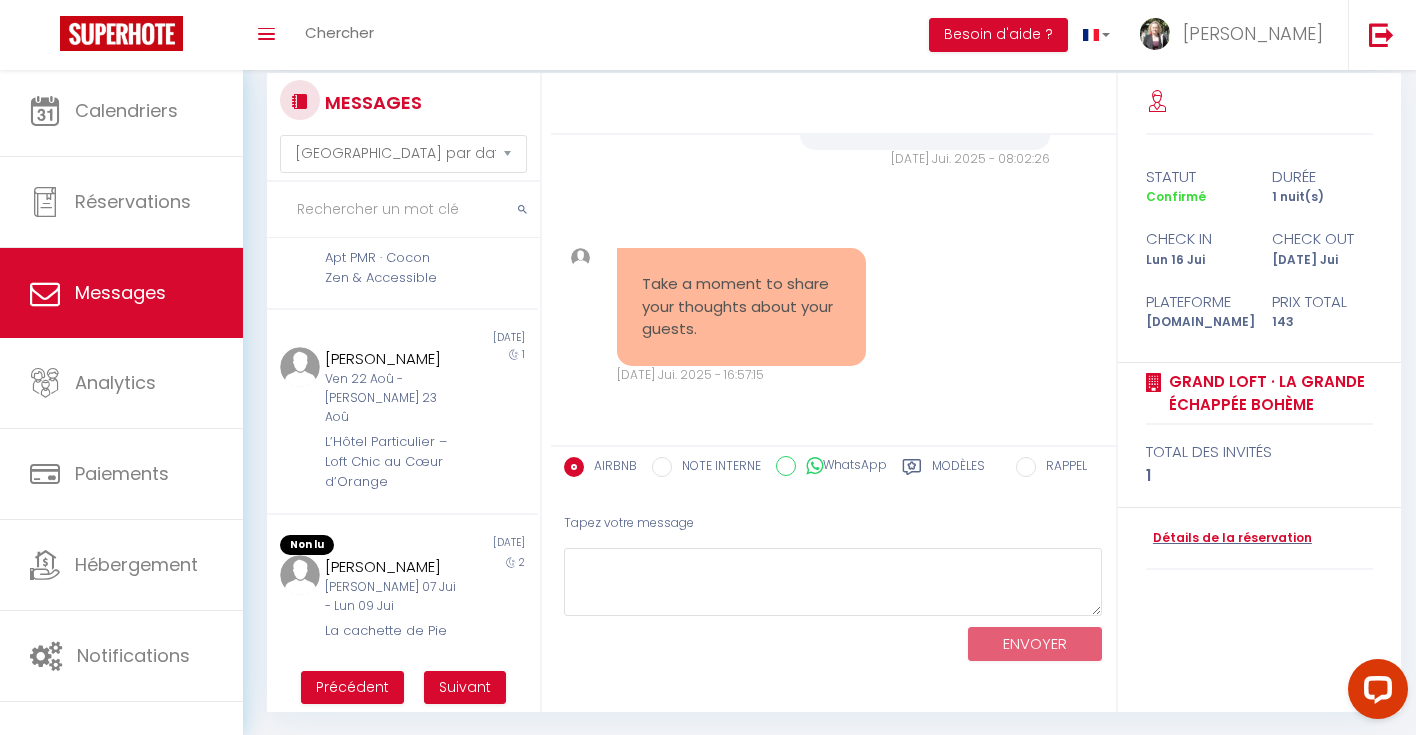 scroll, scrollTop: 0, scrollLeft: 0, axis: both 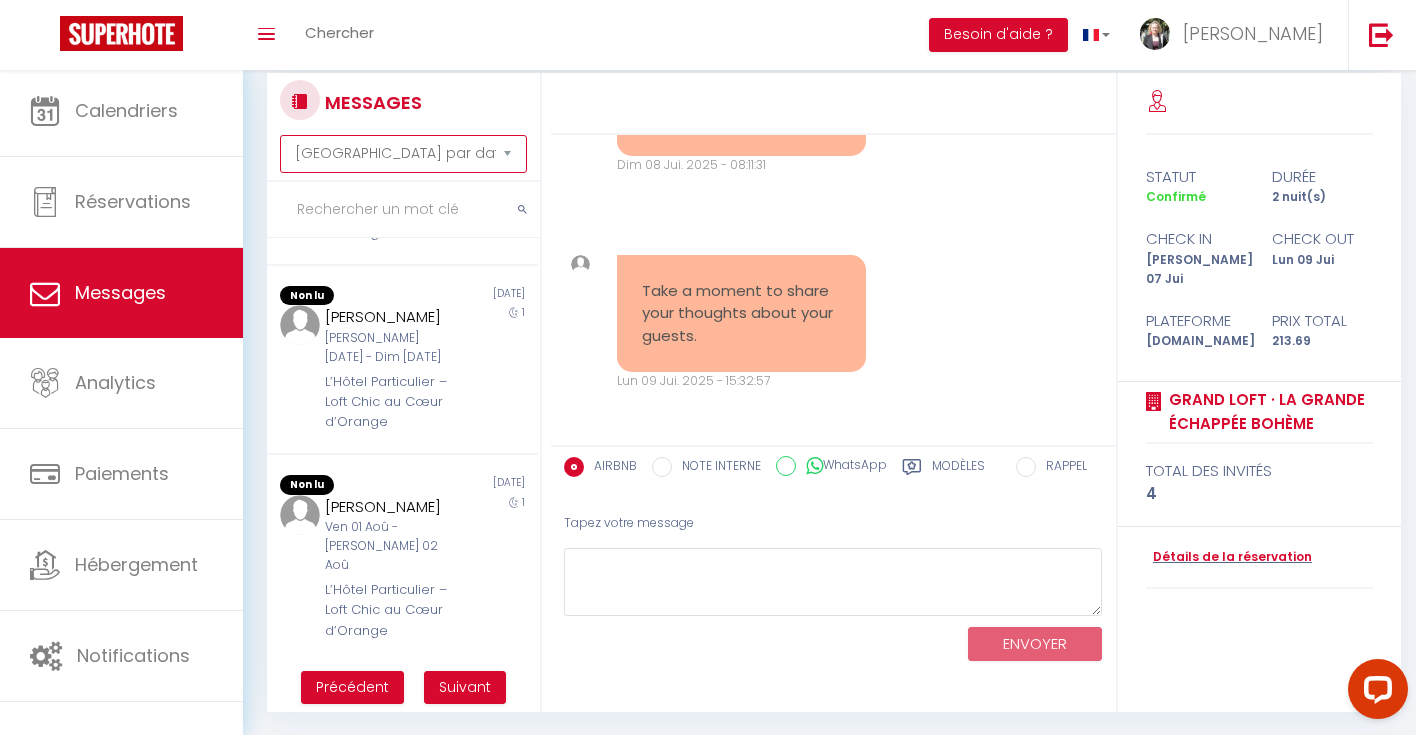 click on "Suivant" at bounding box center [465, 688] 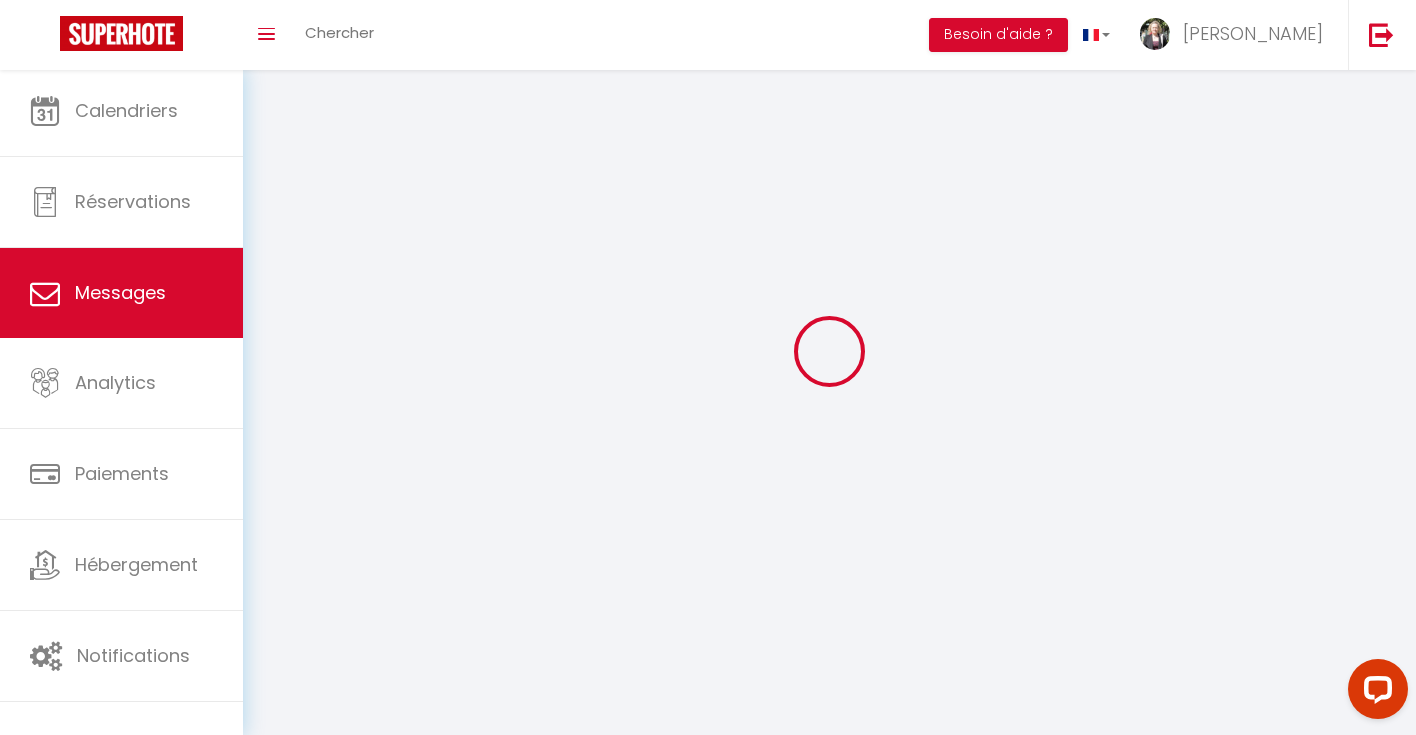 scroll 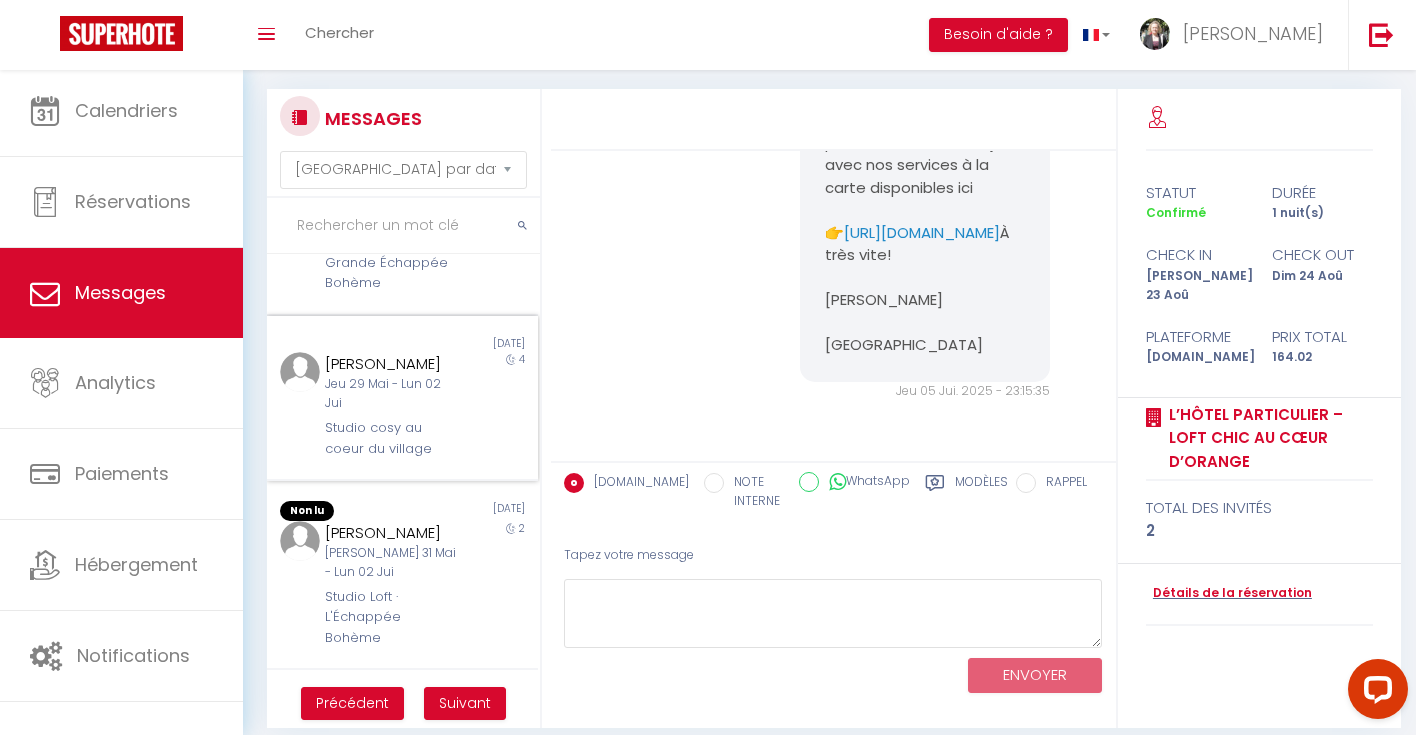 click on "Jeu 29 Mai - Lun 02 Jui" at bounding box center [391, 394] 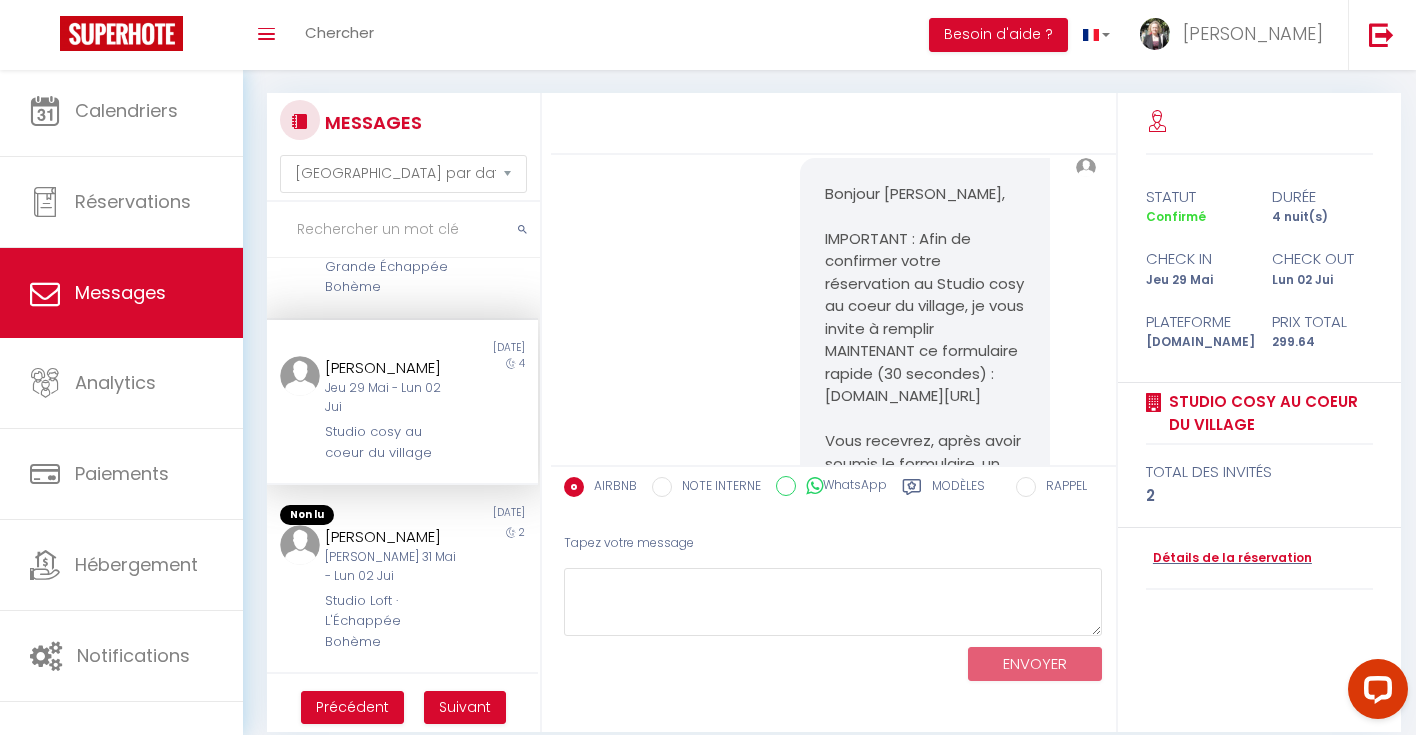scroll, scrollTop: 1009, scrollLeft: 0, axis: vertical 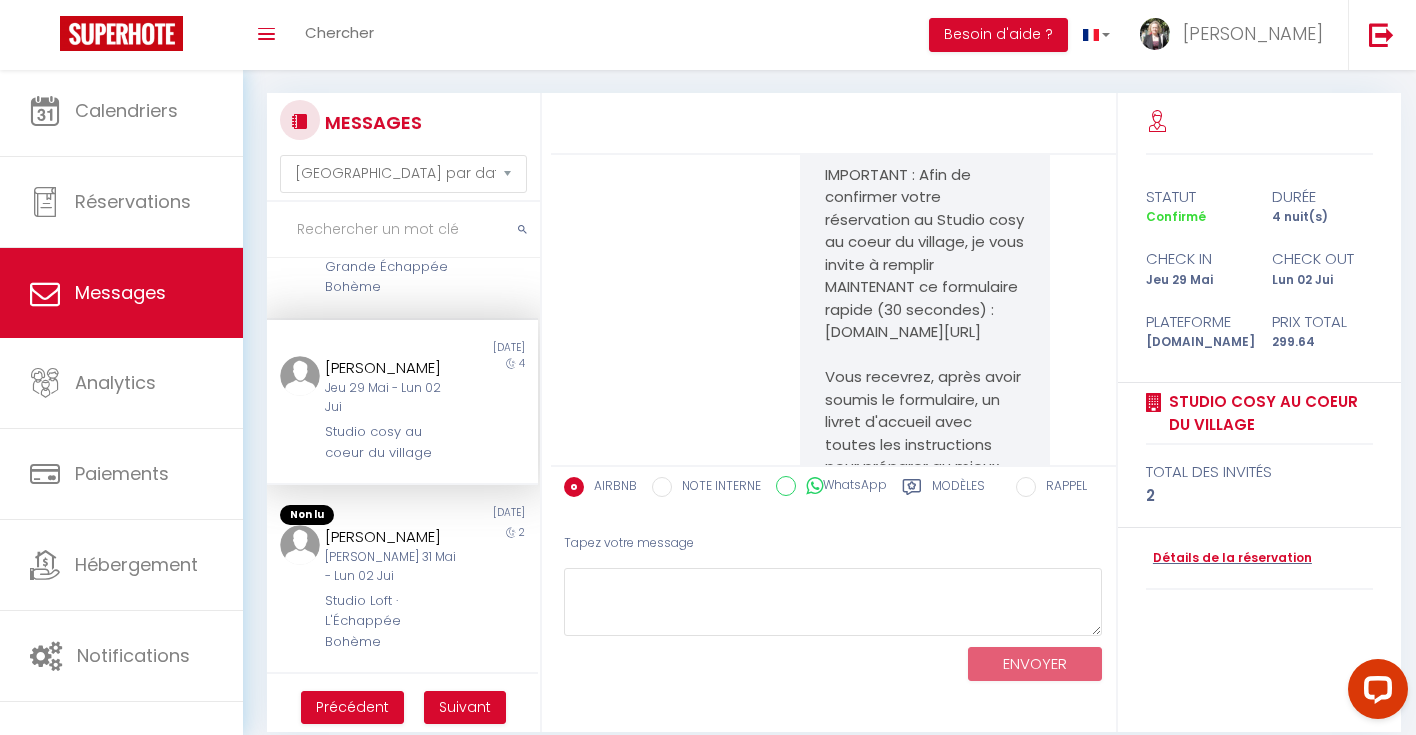drag, startPoint x: 821, startPoint y: 336, endPoint x: 909, endPoint y: 380, distance: 98.38699 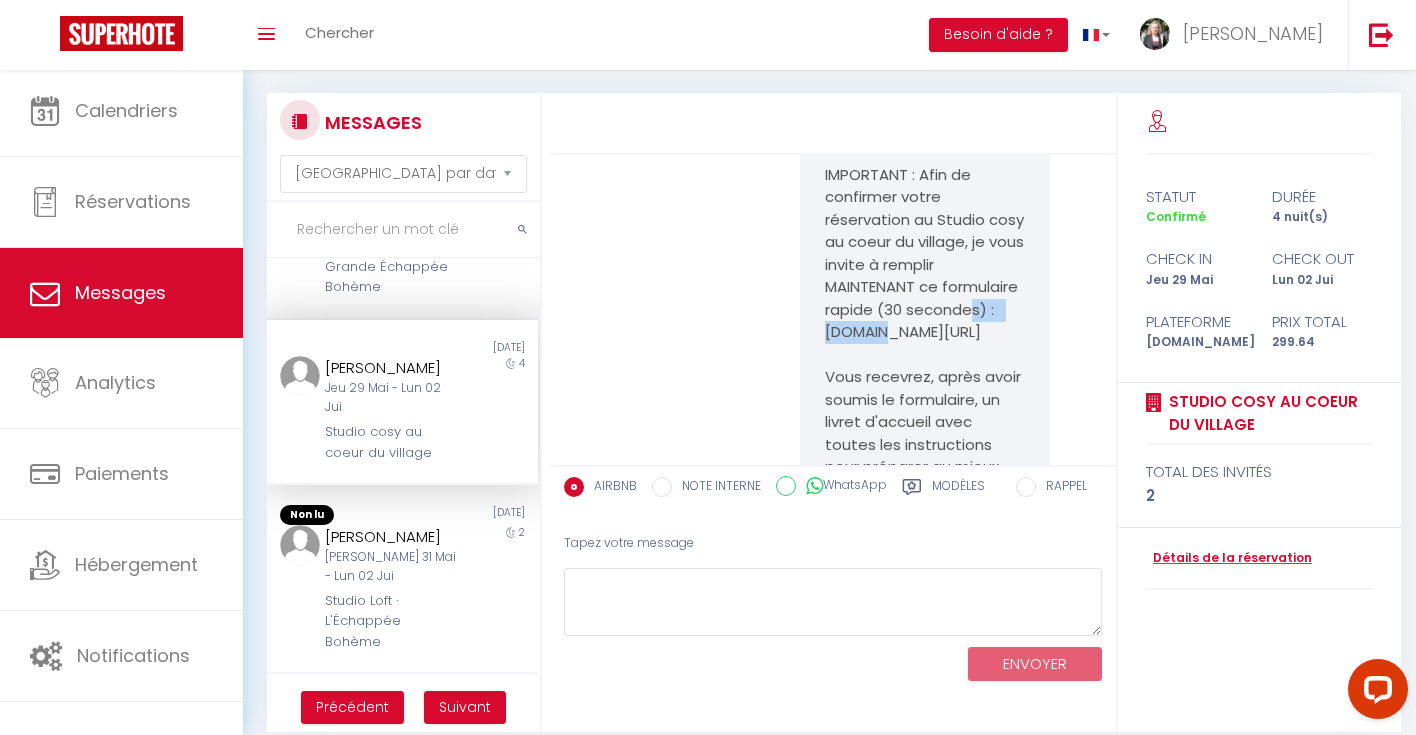 click on "Bonjour [PERSON_NAME],
IMPORTANT : Afin de confirmer votre réservation au Studio cosy au coeur du village, je vous invite à remplir MAINTENANT ce formulaire rapide (30 secondes) :  [DOMAIN_NAME][URL]
Vous recevrez, après avoir soumis le formulaire, un livret d'accueil avec toutes les instructions pour préparer au mieux votre arrivée.
[GEOGRAPHIC_DATA].
[PERSON_NAME]" at bounding box center [924, 355] 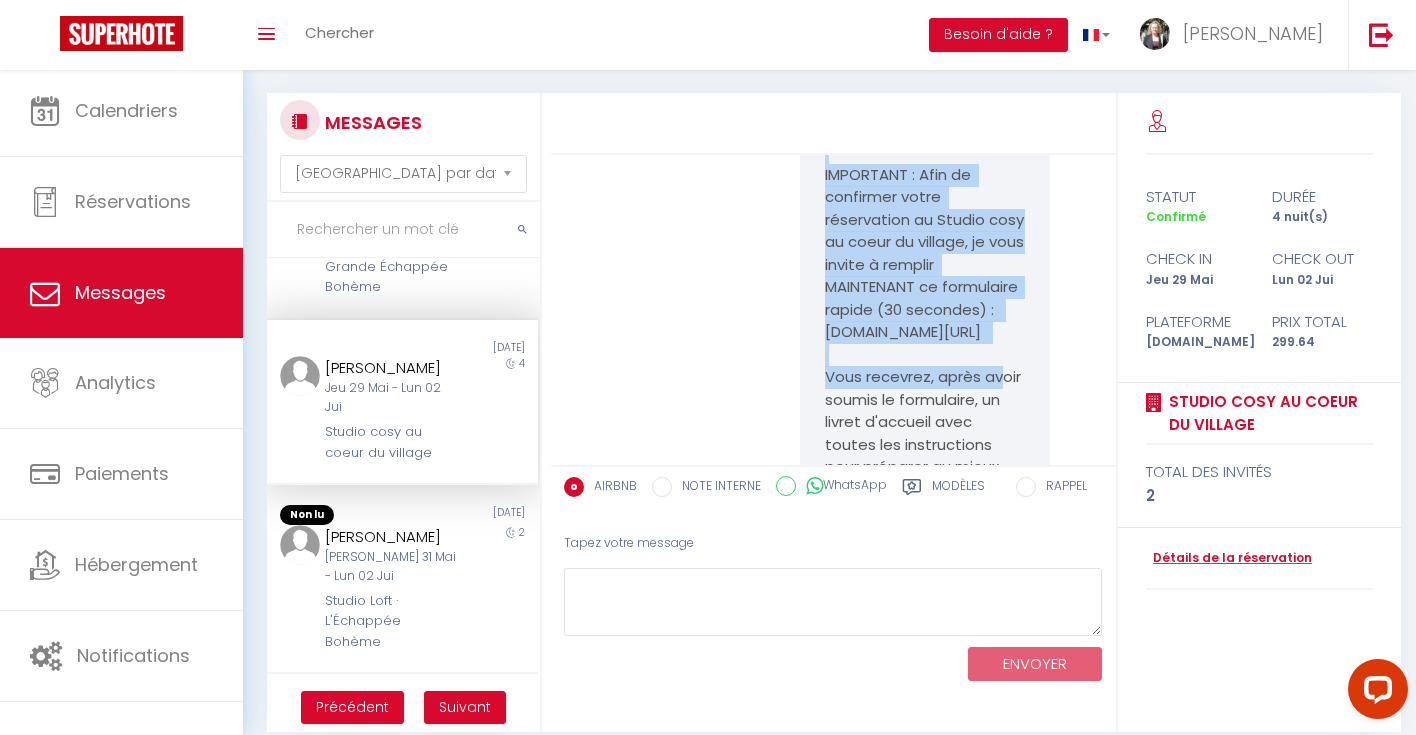 click on "Bonjour [PERSON_NAME],
IMPORTANT : Afin de confirmer votre réservation au Studio cosy au coeur du village, je vous invite à remplir MAINTENANT ce formulaire rapide (30 secondes) :  [DOMAIN_NAME][URL]
Vous recevrez, après avoir soumis le formulaire, un livret d'accueil avec toutes les instructions pour préparer au mieux votre arrivée.
[GEOGRAPHIC_DATA].
[PERSON_NAME]" at bounding box center [924, 355] 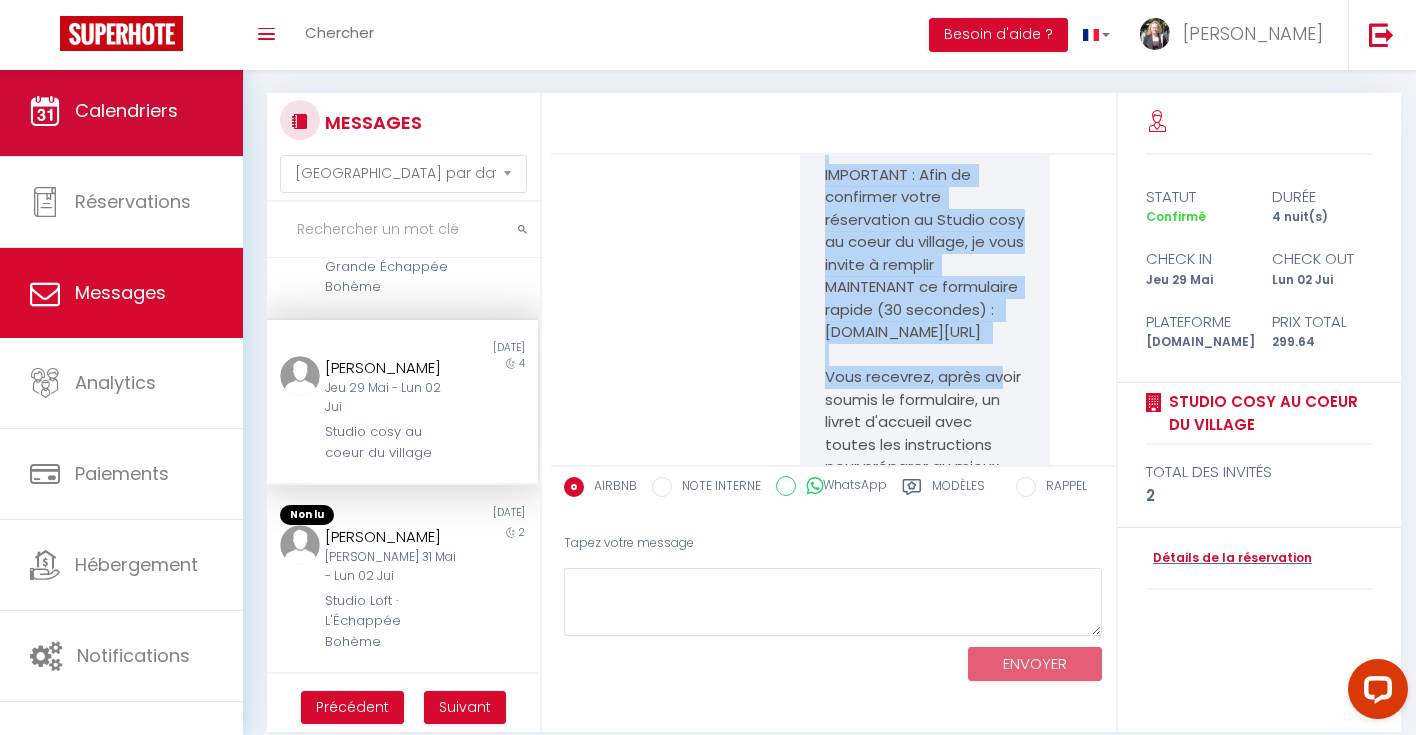 click on "Calendriers" at bounding box center (126, 110) 